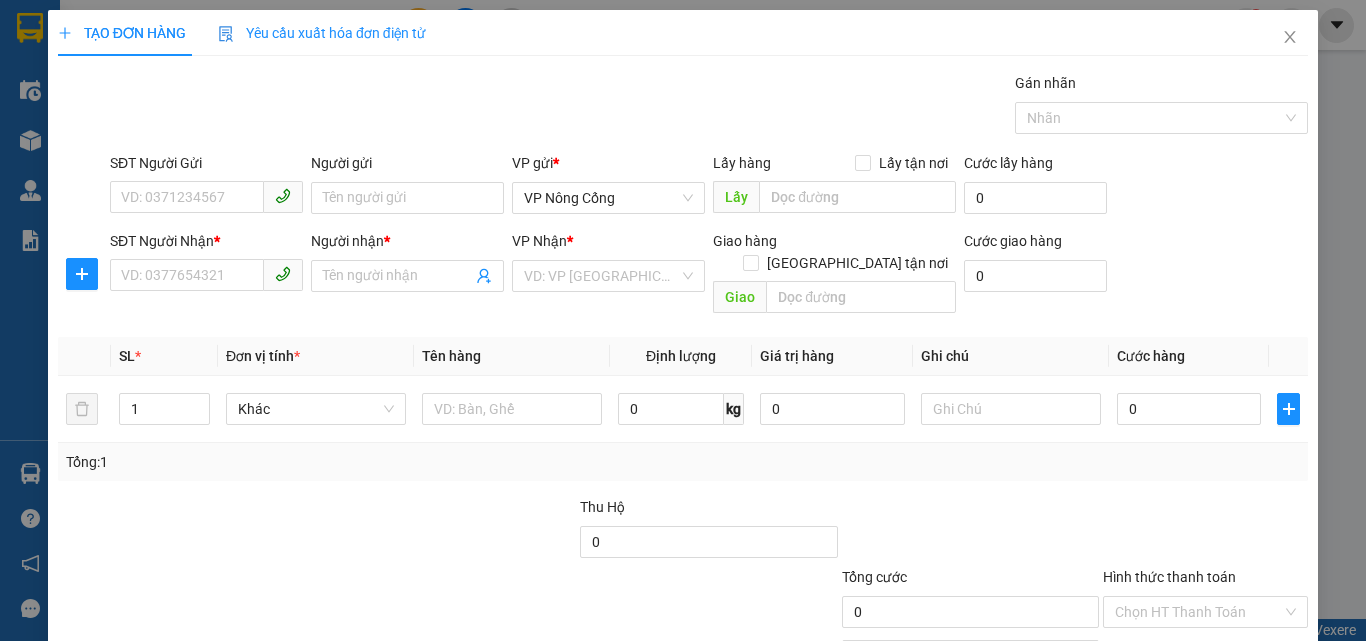 scroll, scrollTop: 0, scrollLeft: 0, axis: both 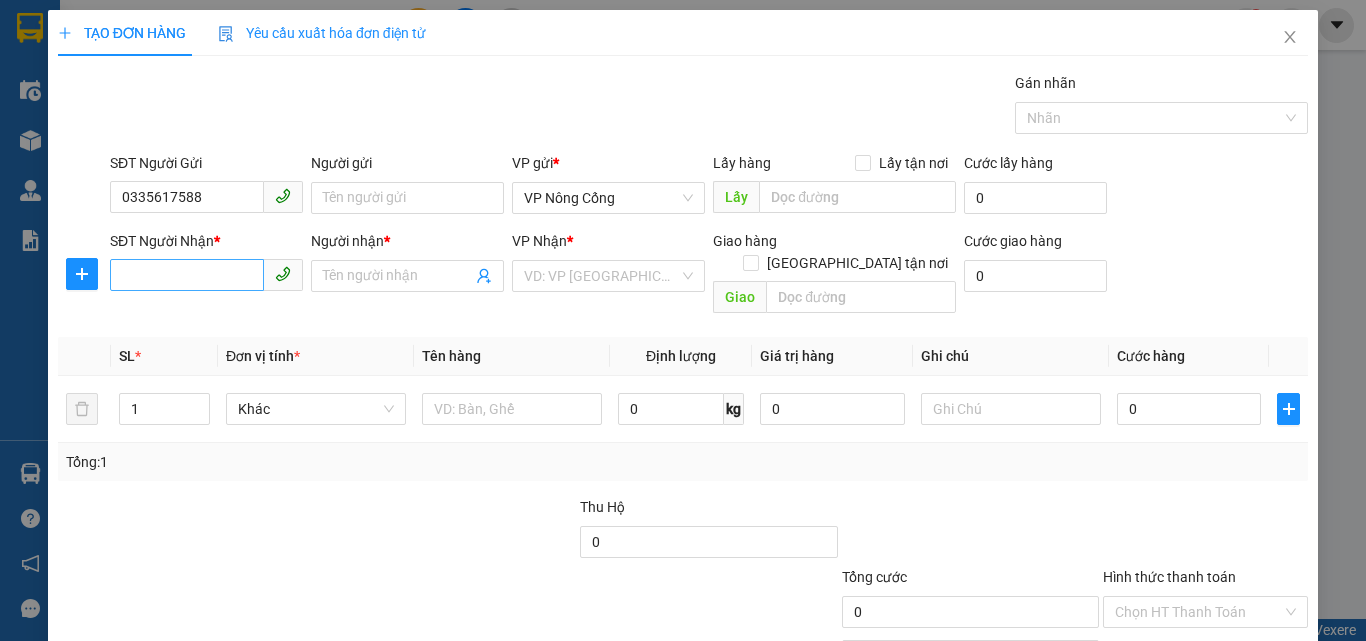 type on "0335617588" 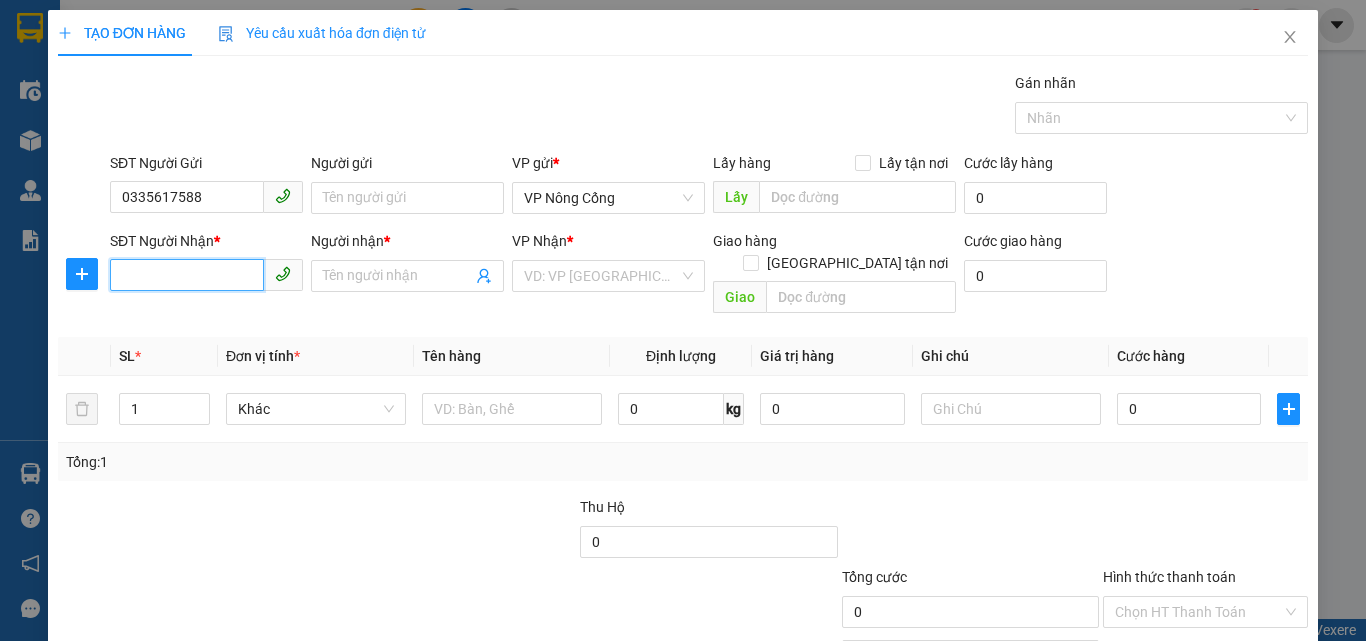 click on "SĐT Người Nhận  *" at bounding box center [187, 275] 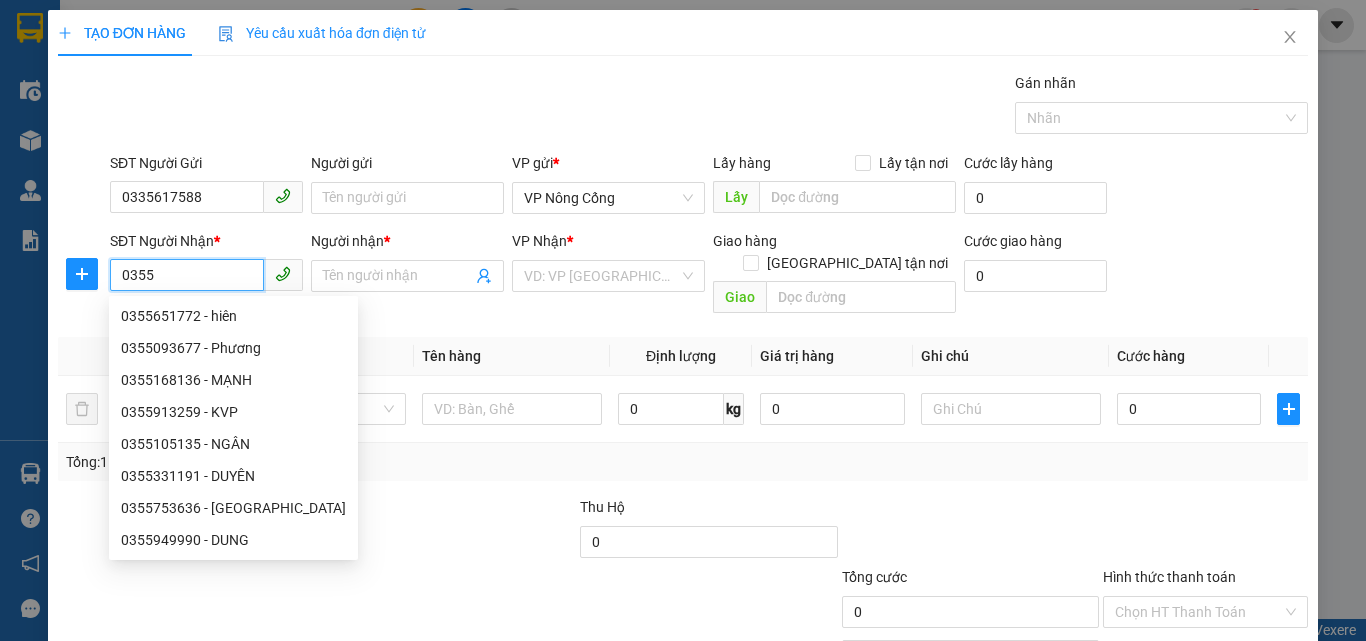 click on "0355" at bounding box center [187, 275] 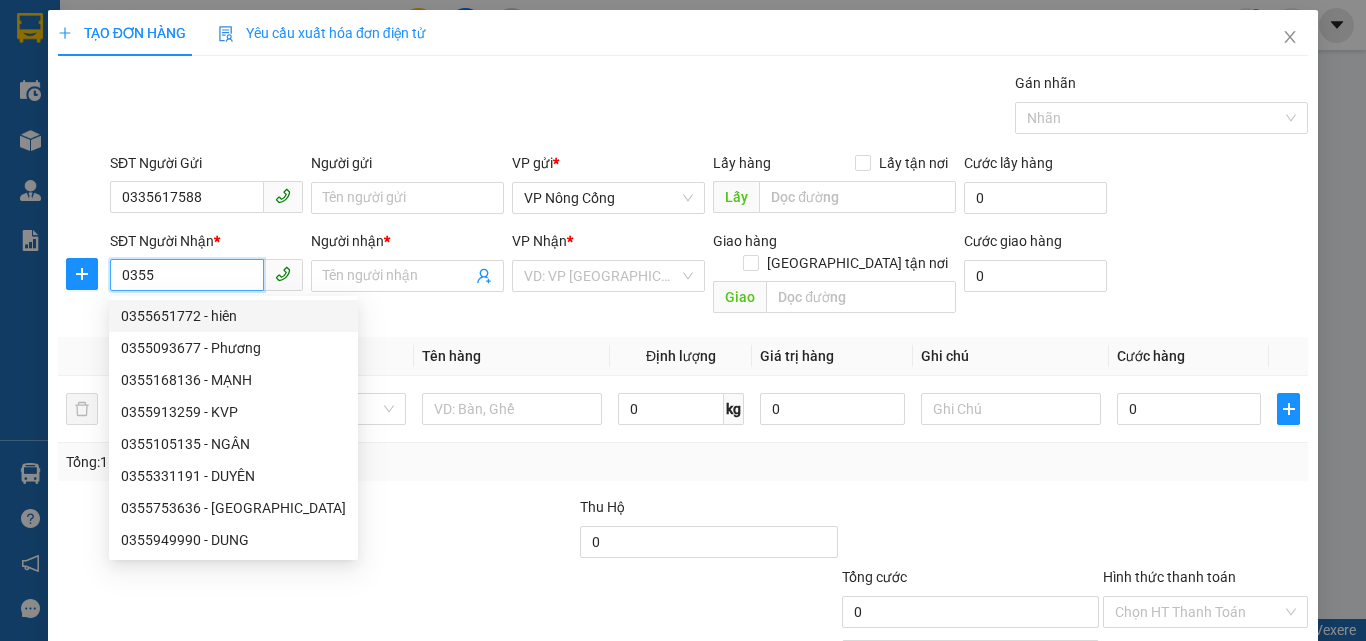 click on "0355" at bounding box center [187, 275] 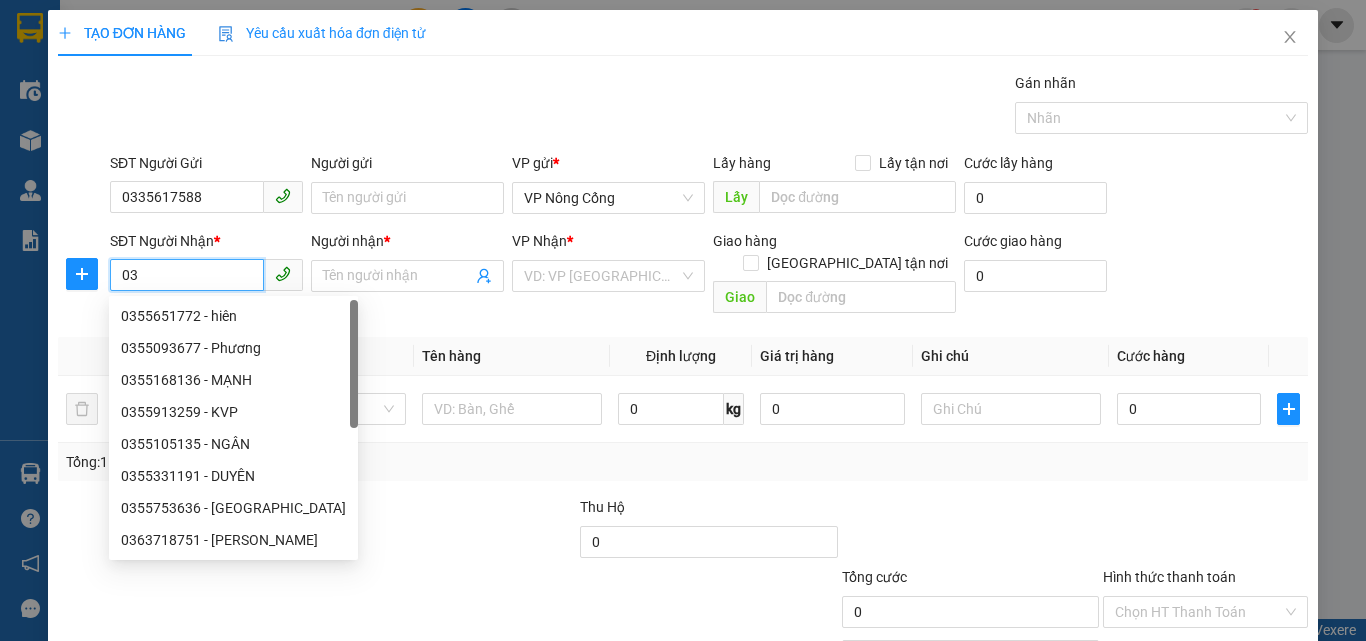 type on "0" 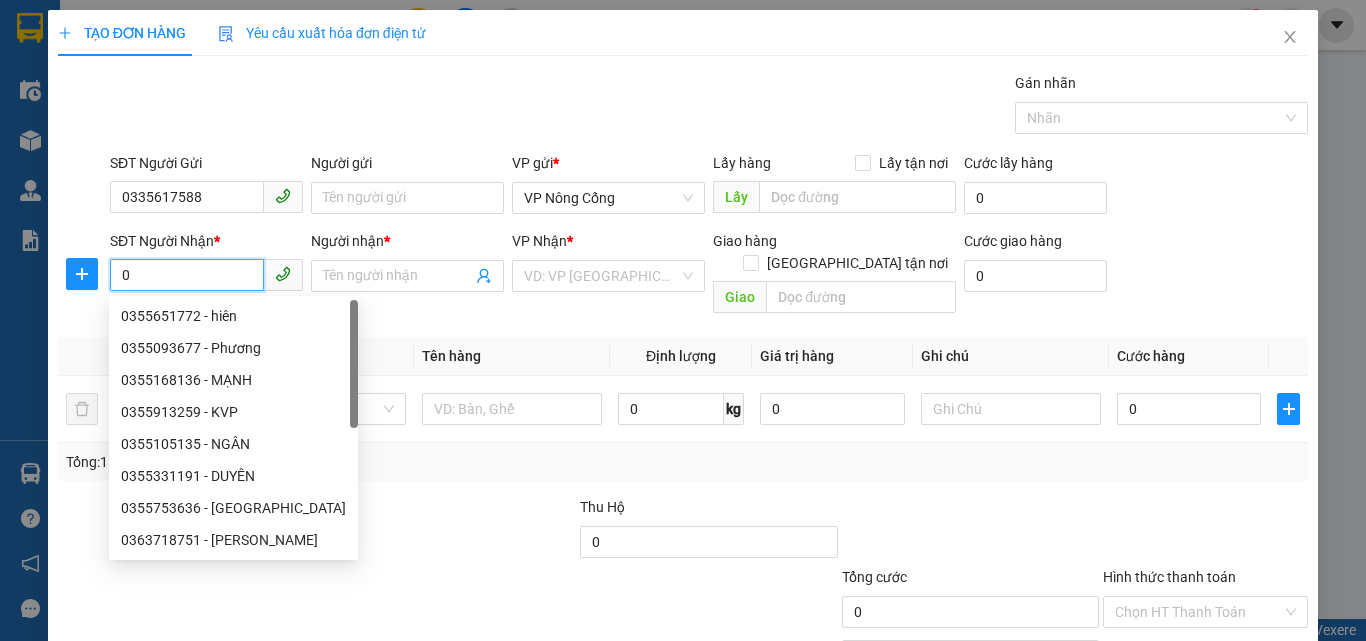 type 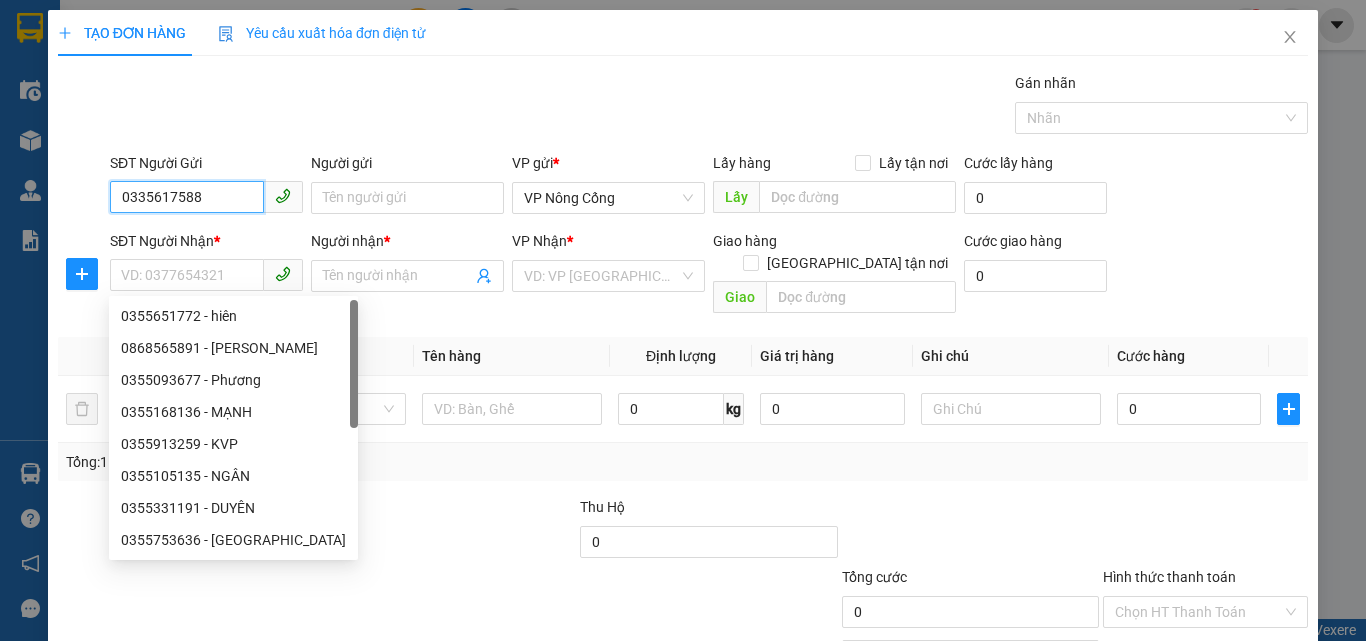 click on "0335617588" at bounding box center (187, 197) 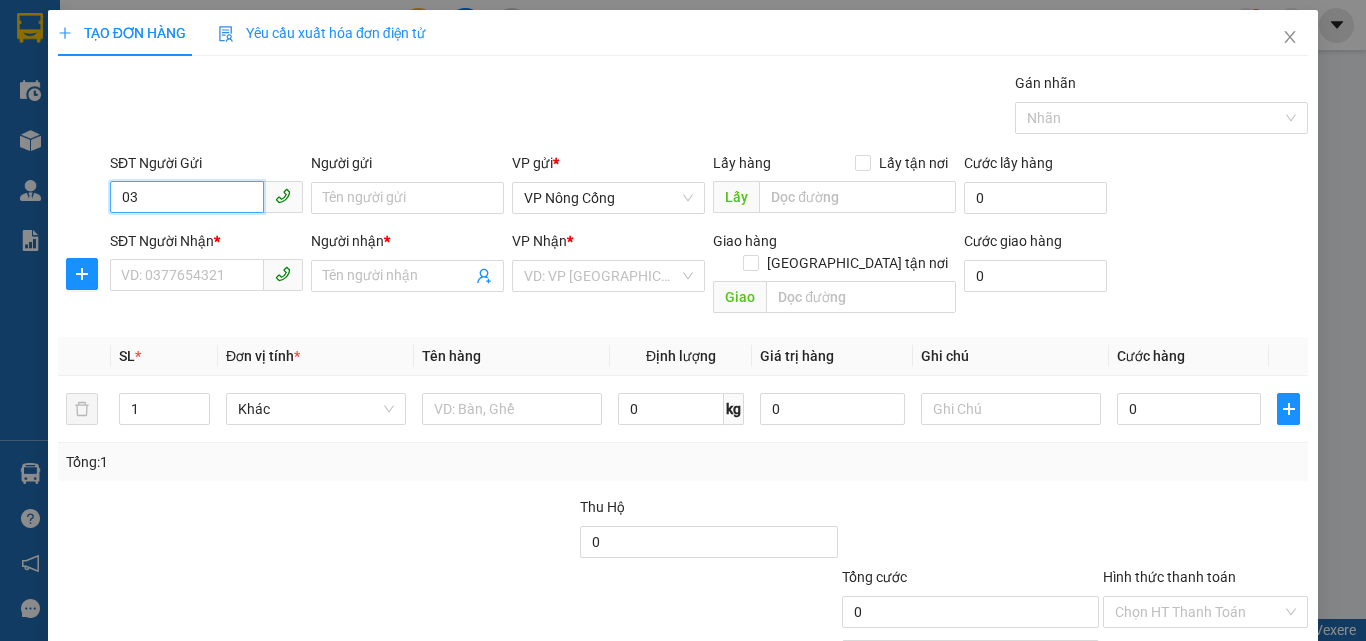 type on "0" 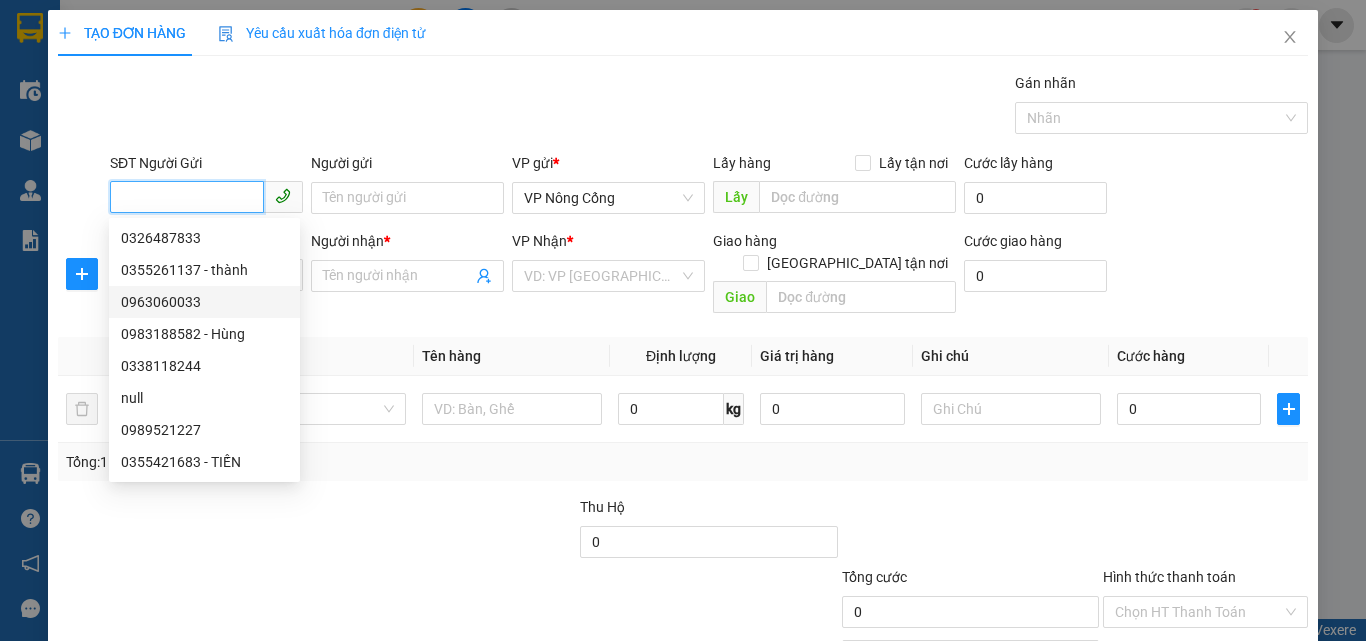 scroll, scrollTop: 32, scrollLeft: 0, axis: vertical 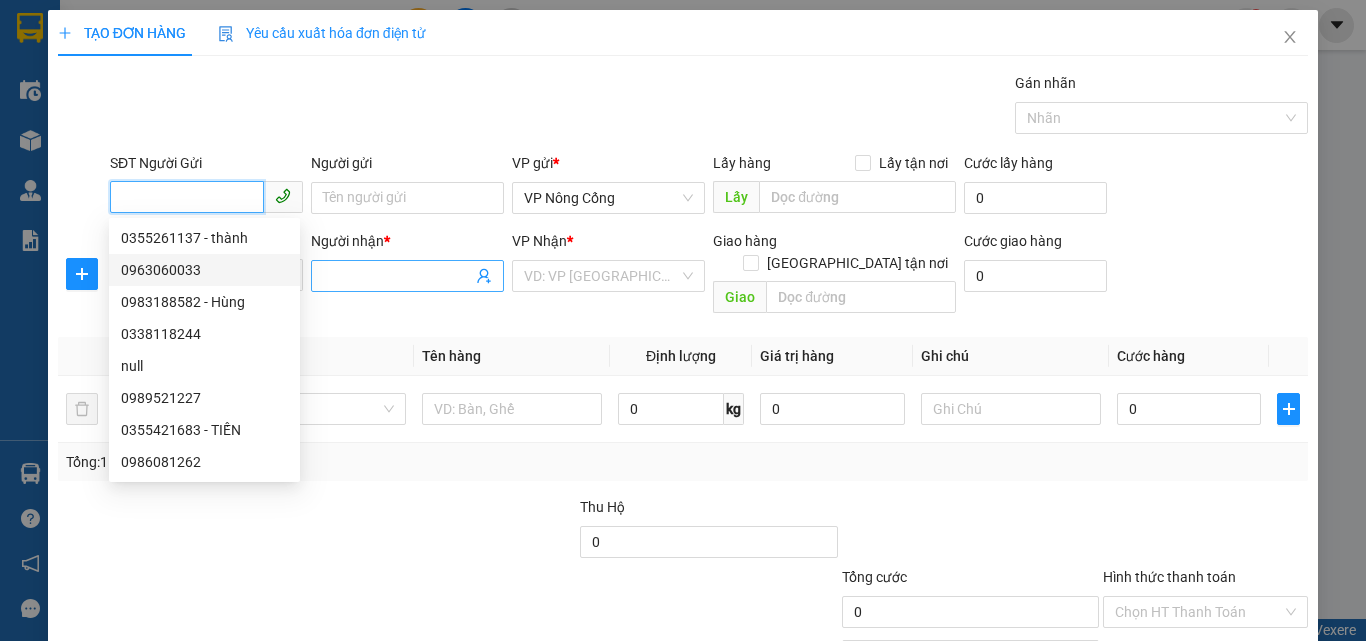 type 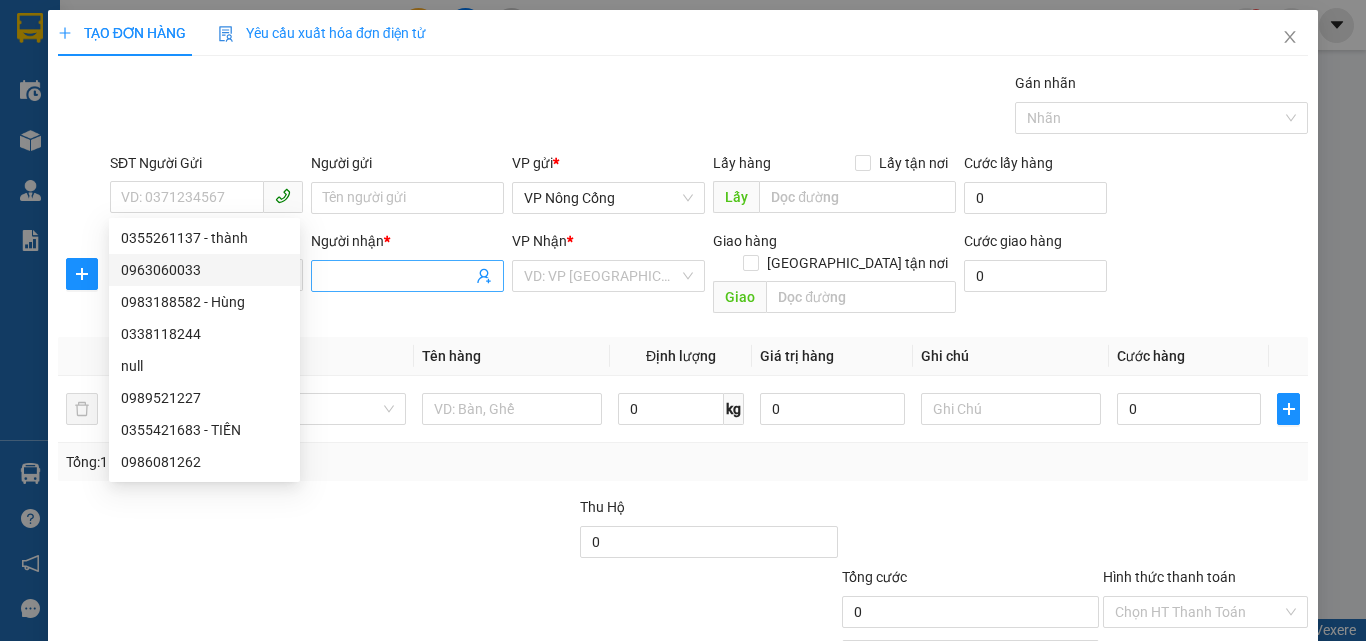 click on "Người nhận  *" at bounding box center [397, 276] 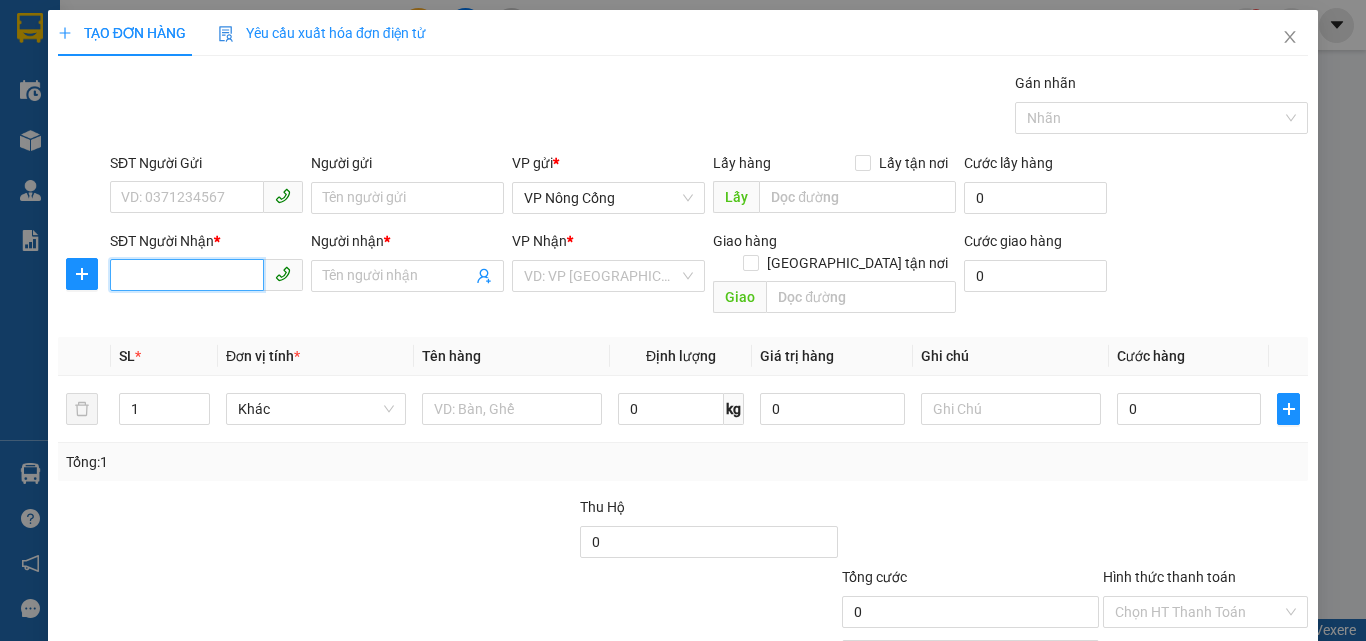 click on "SĐT Người Nhận  *" at bounding box center [187, 275] 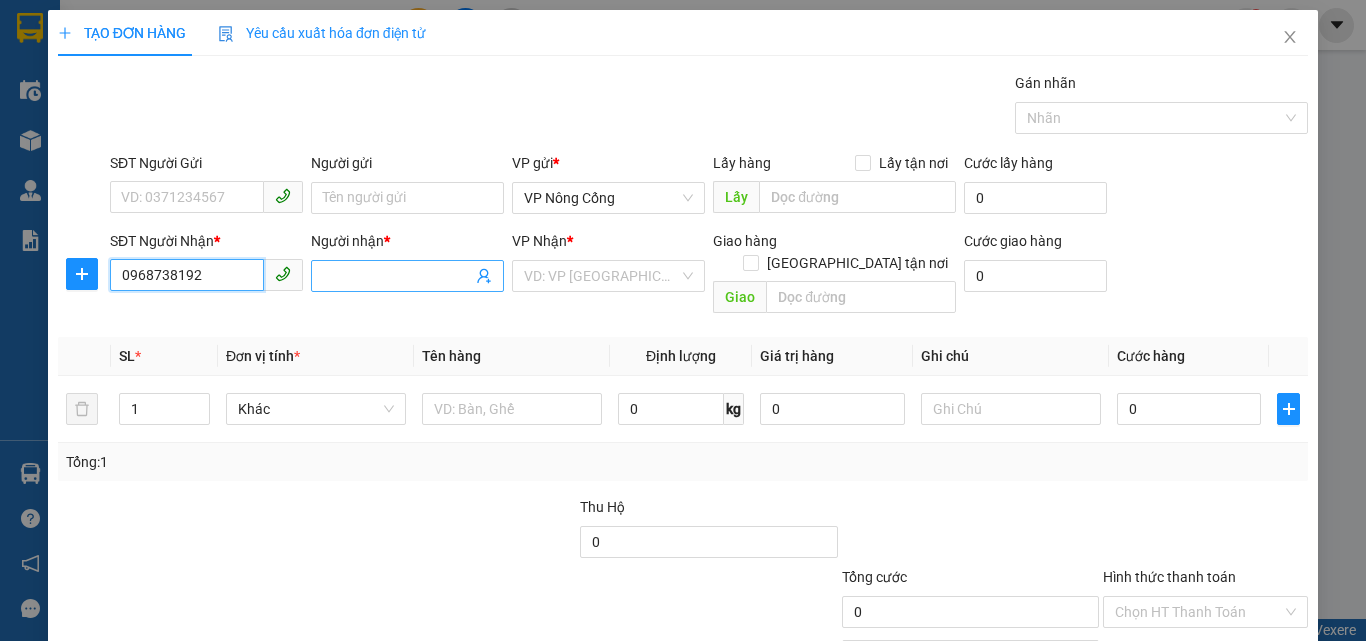 type on "0968738192" 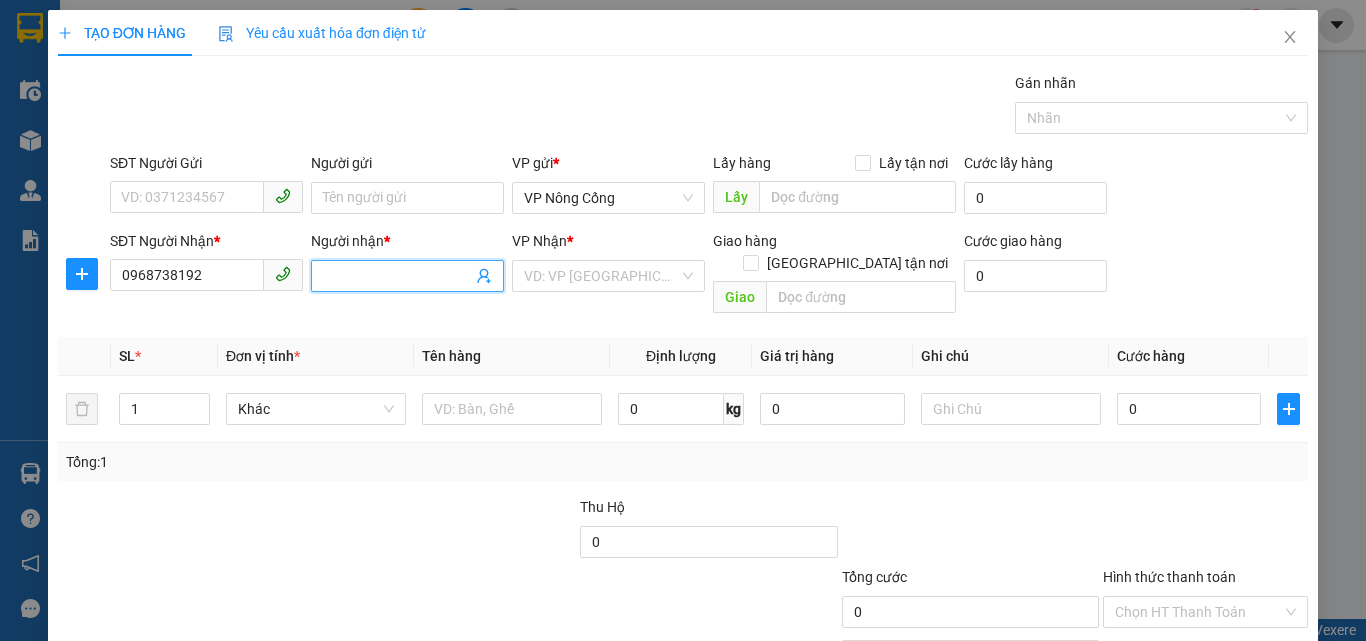 click on "Người nhận  *" at bounding box center [397, 276] 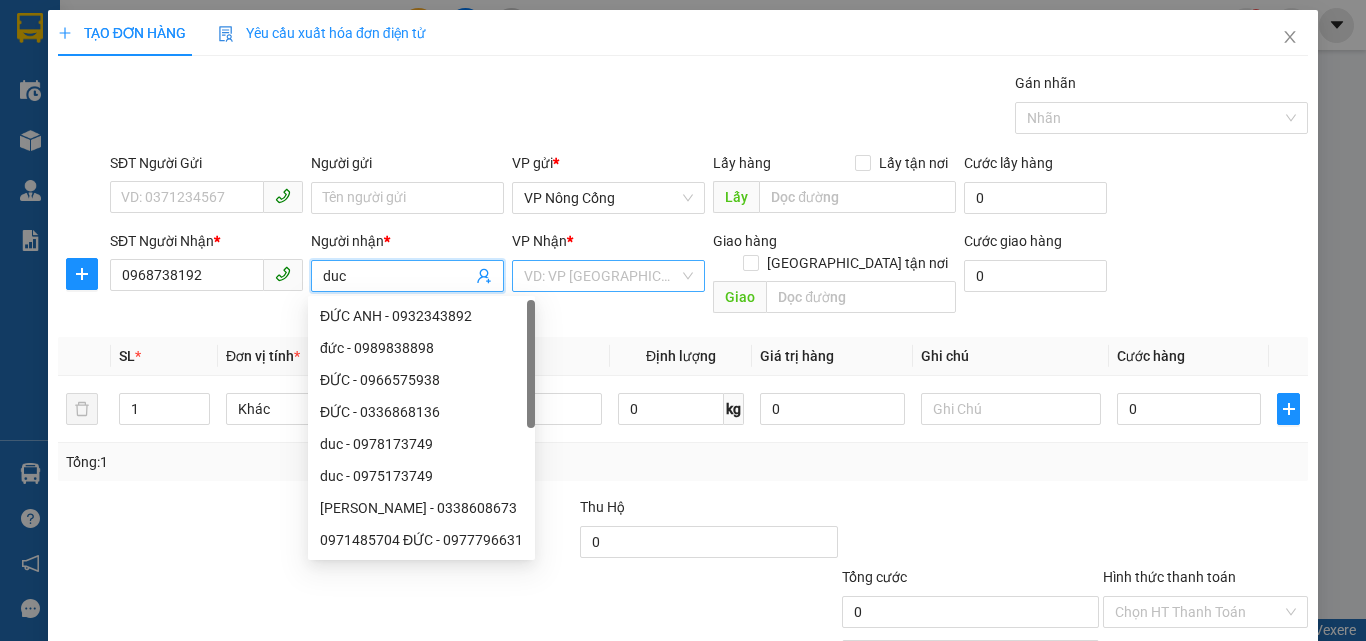 type on "duc" 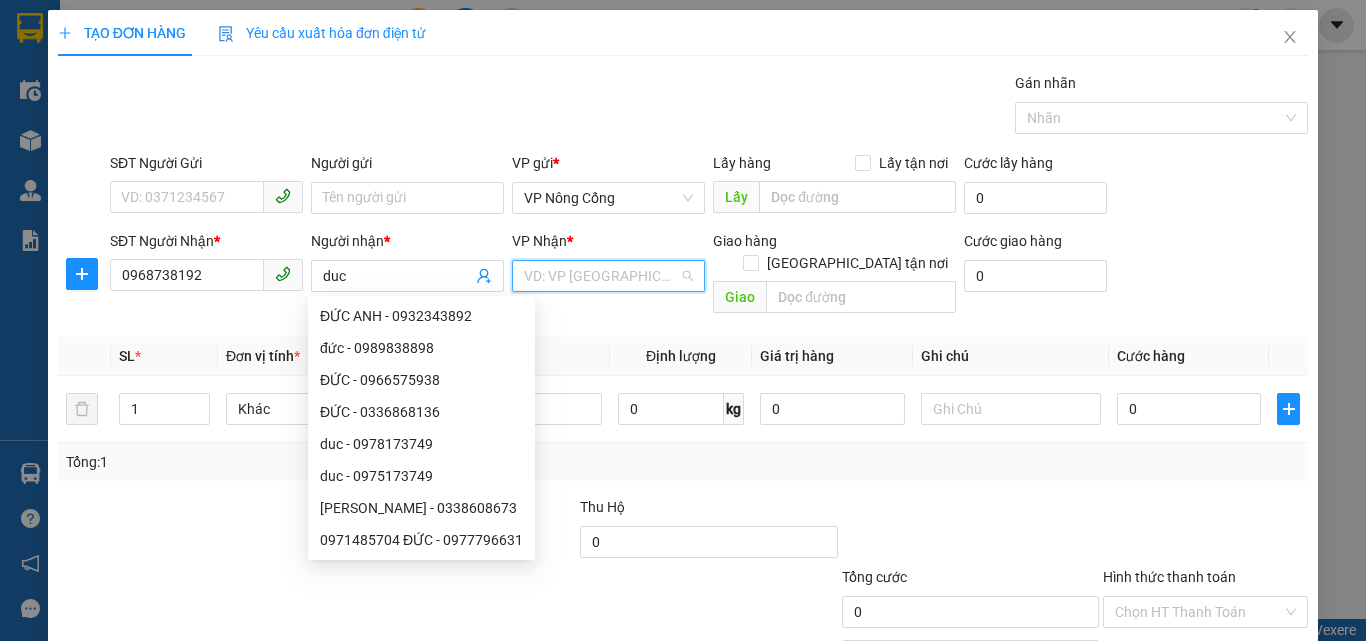 click at bounding box center [601, 276] 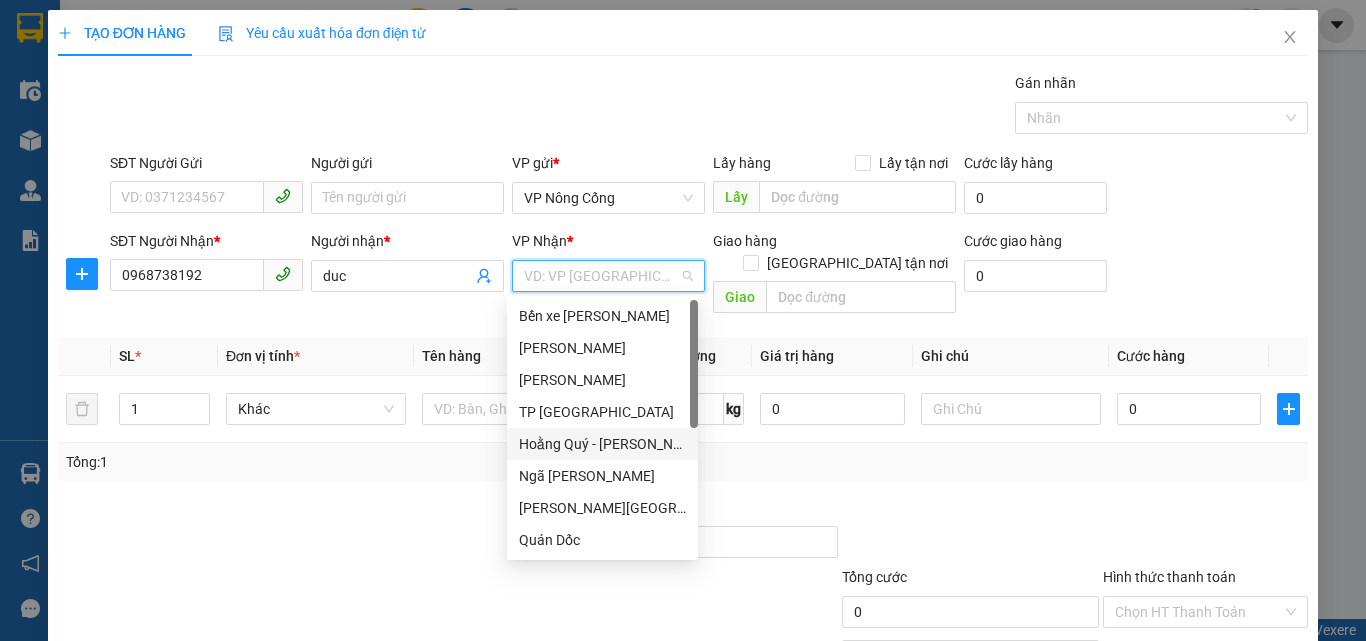 scroll, scrollTop: 280, scrollLeft: 0, axis: vertical 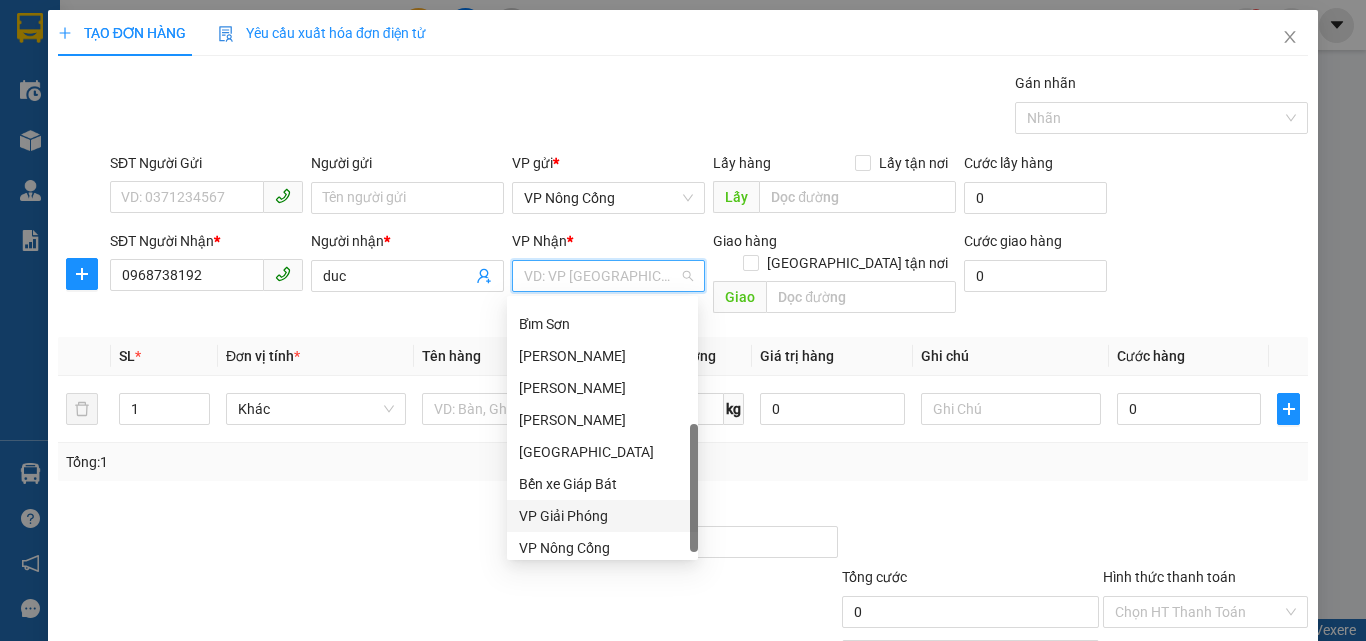 click on "VP Giải Phóng" at bounding box center (602, 516) 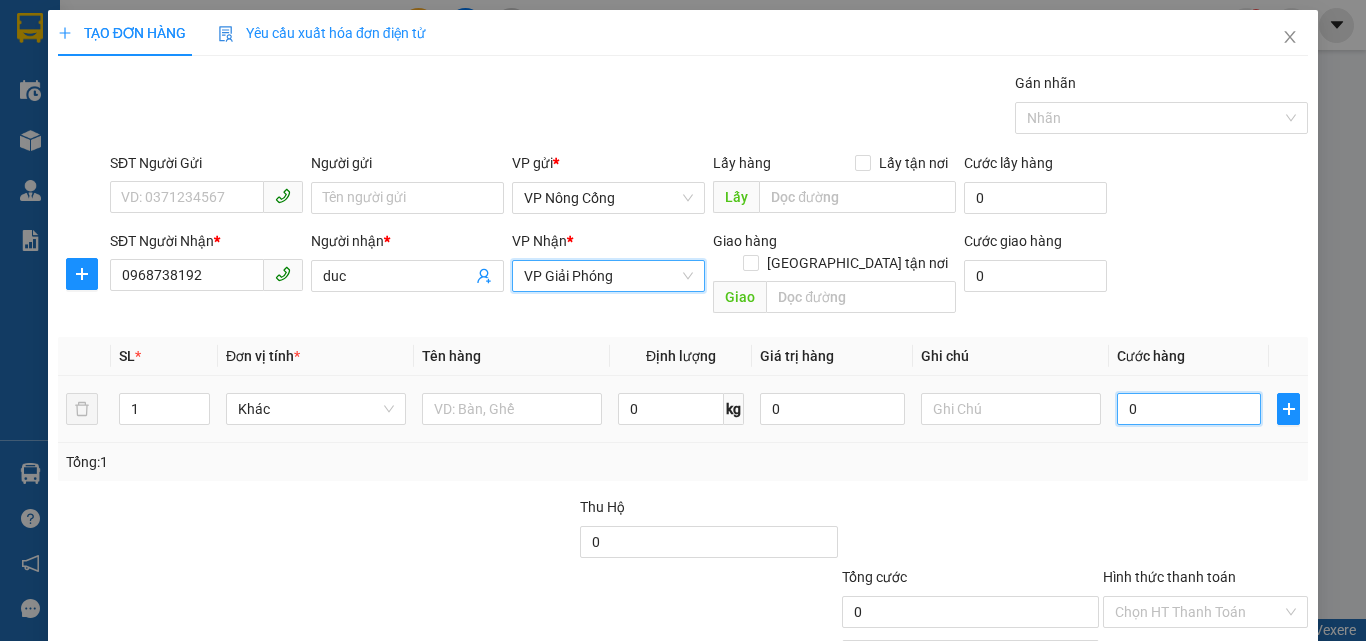 click on "0" at bounding box center (1189, 409) 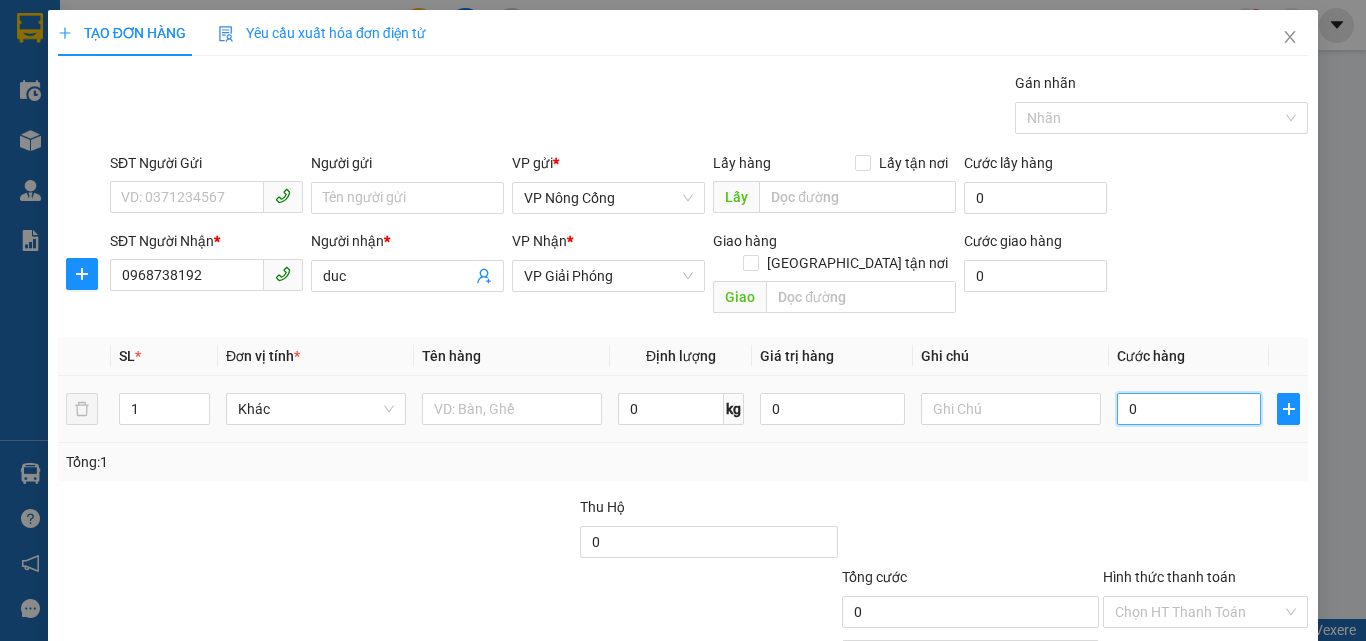 type on "3" 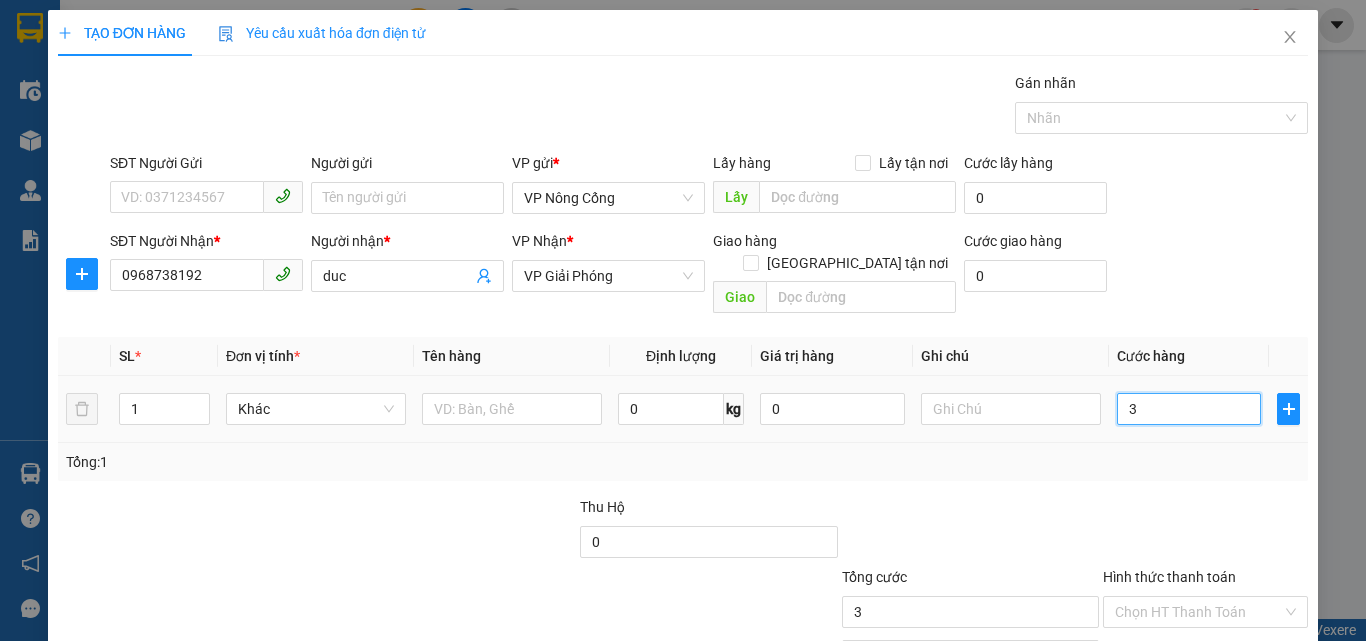type on "30" 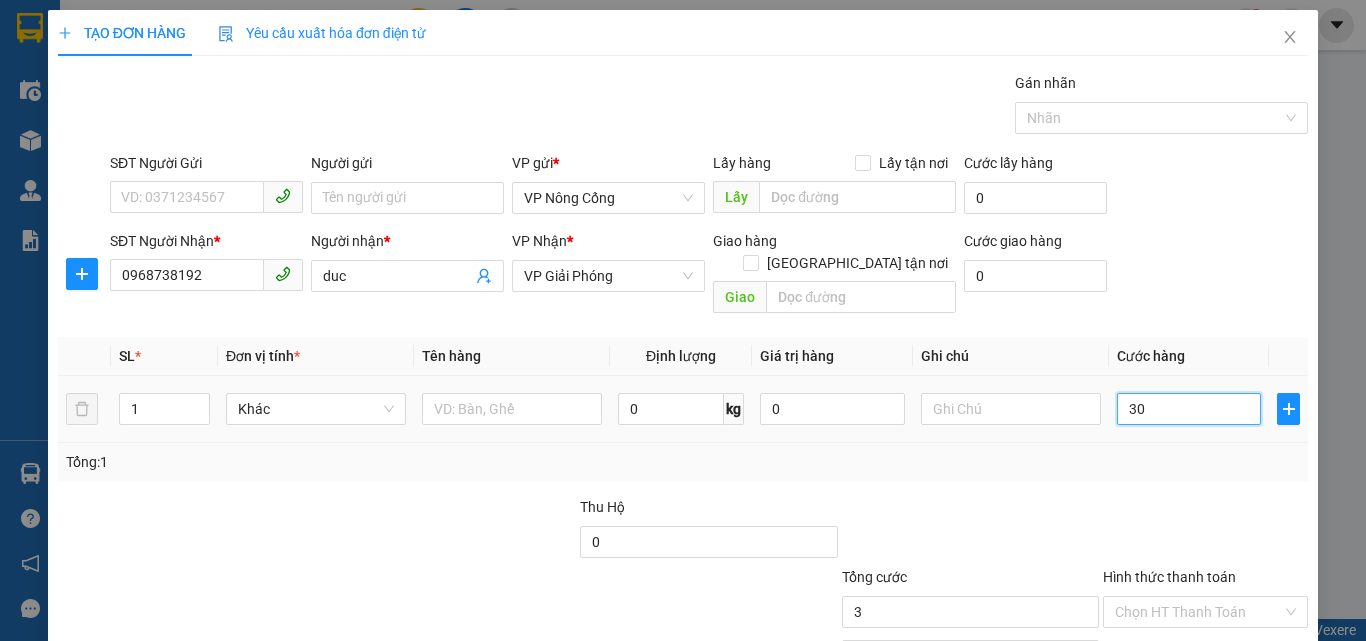 type on "30" 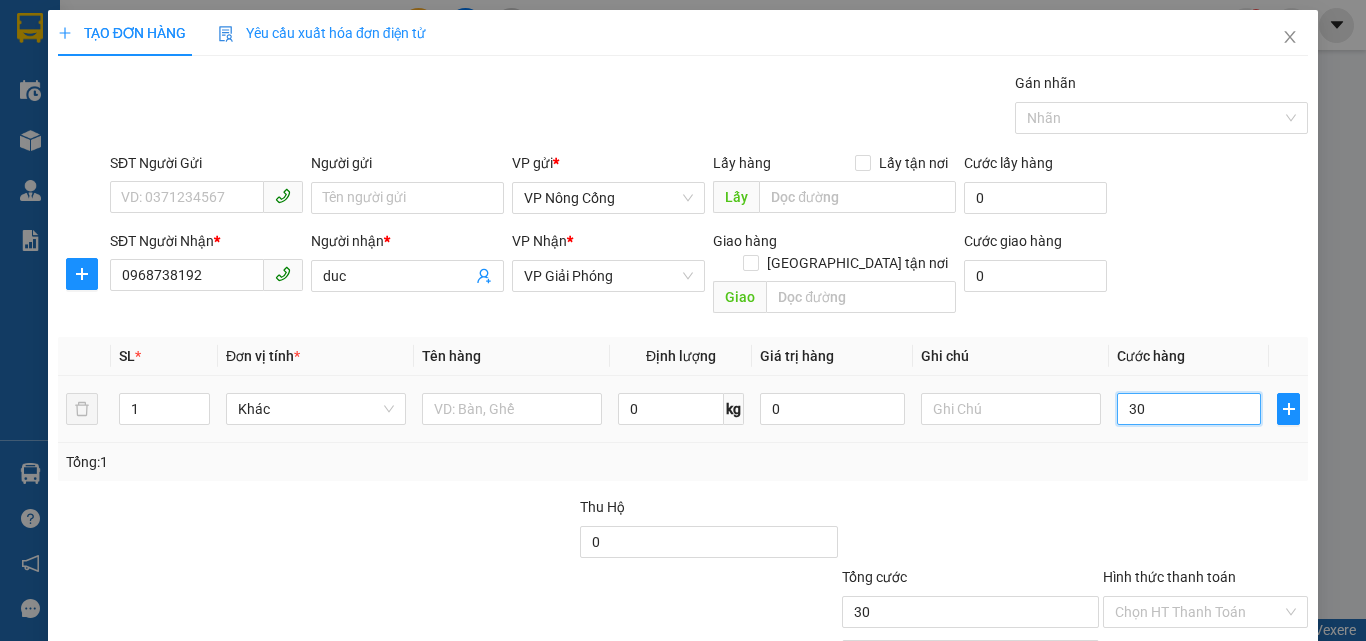 type on "300" 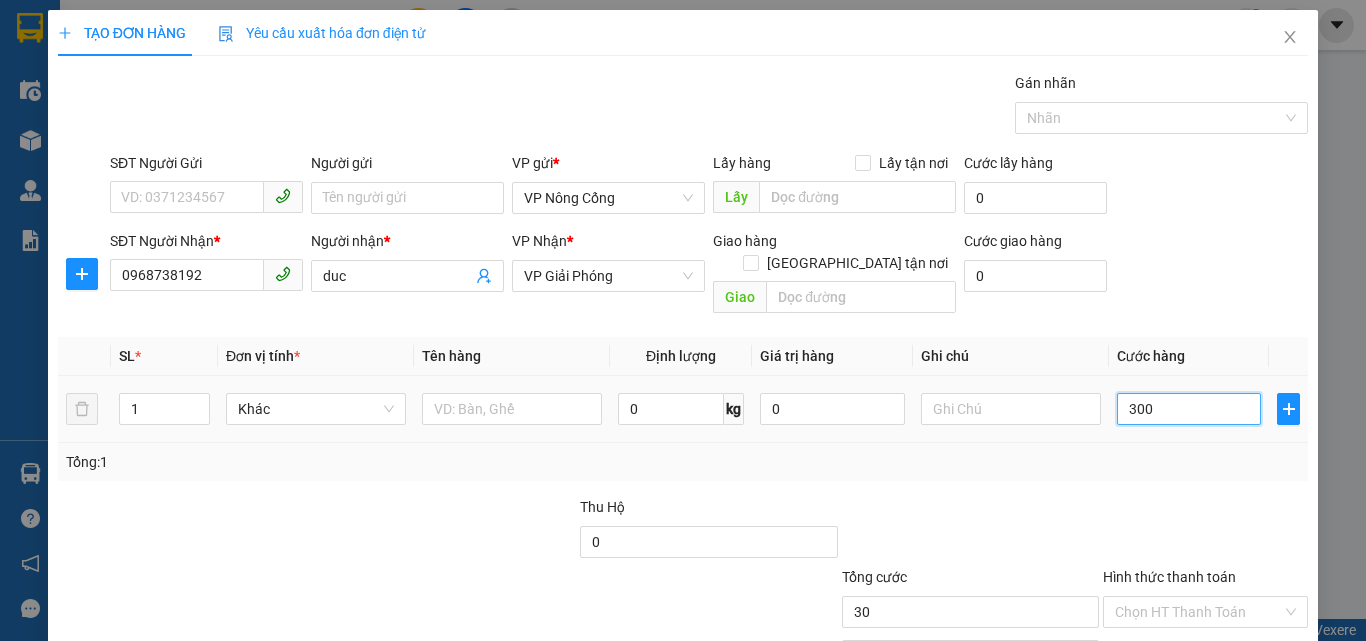 type on "300" 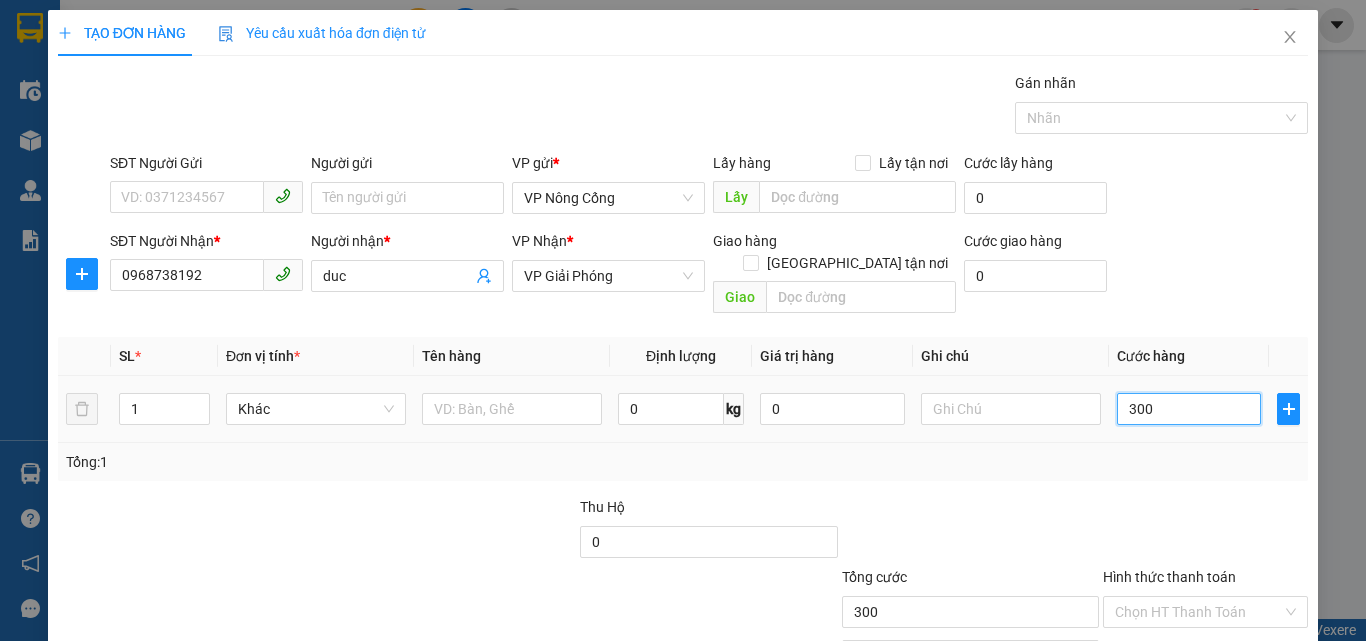 scroll, scrollTop: 99, scrollLeft: 0, axis: vertical 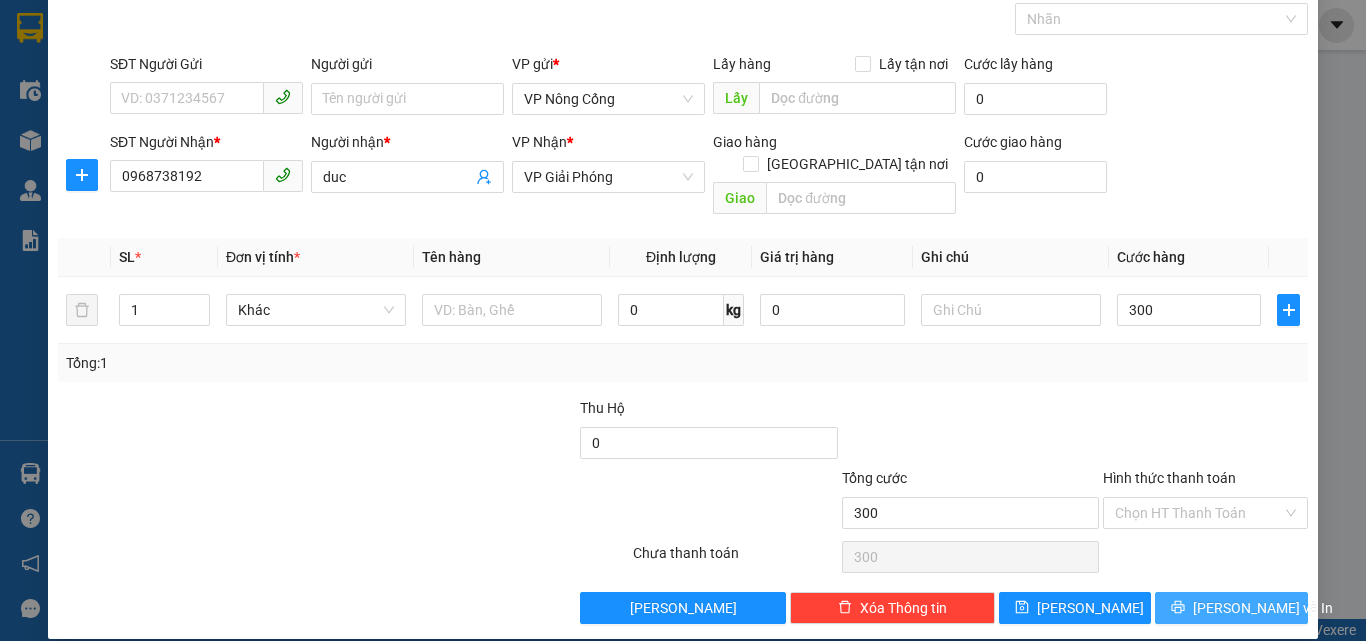 type on "300.000" 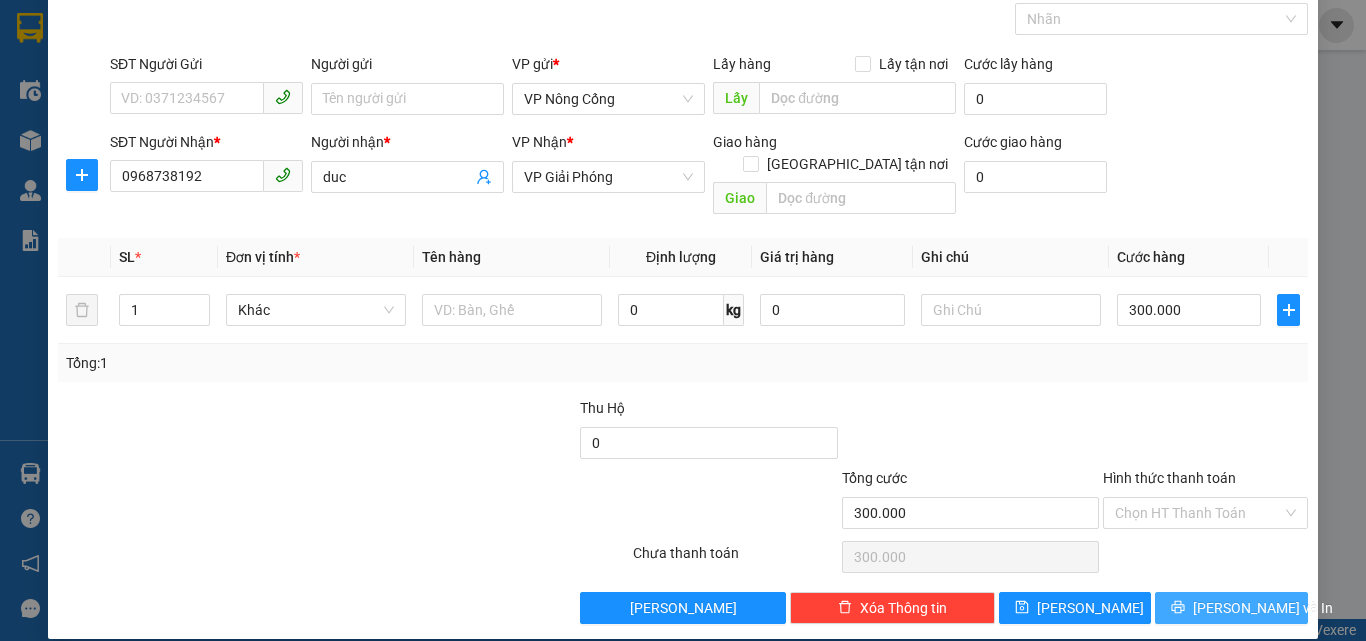 click on "[PERSON_NAME] và In" at bounding box center (1263, 608) 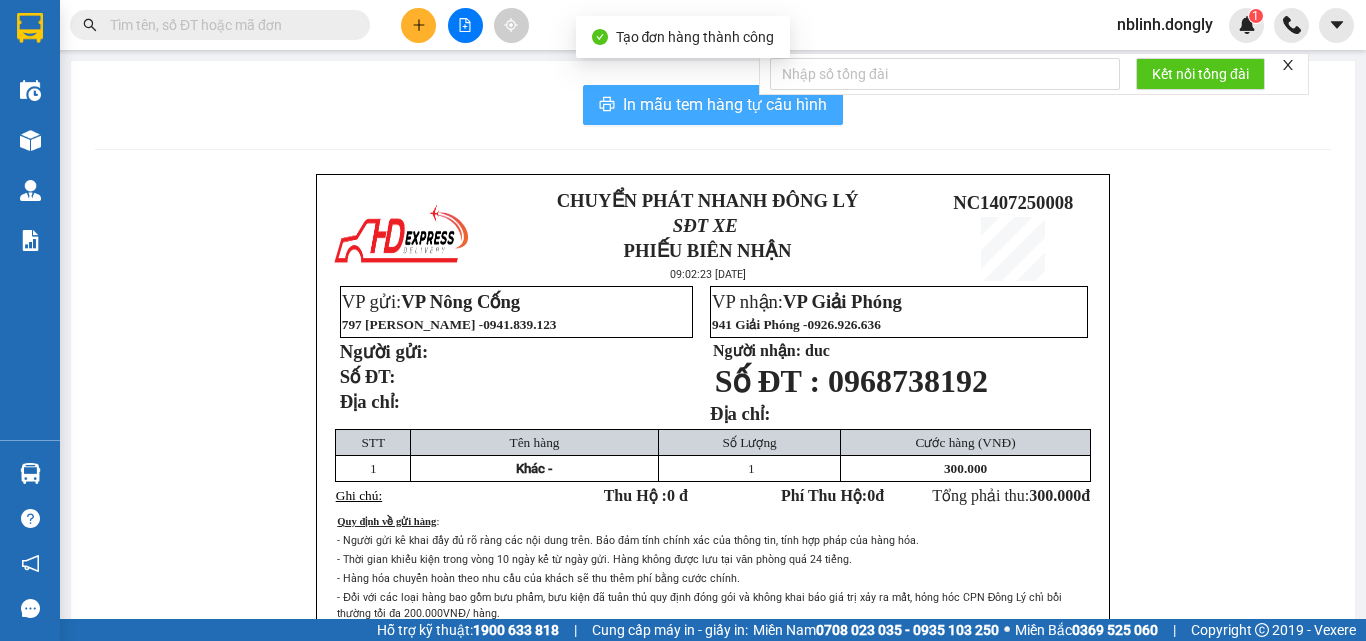 click on "In mẫu tem hàng tự cấu hình" at bounding box center (725, 104) 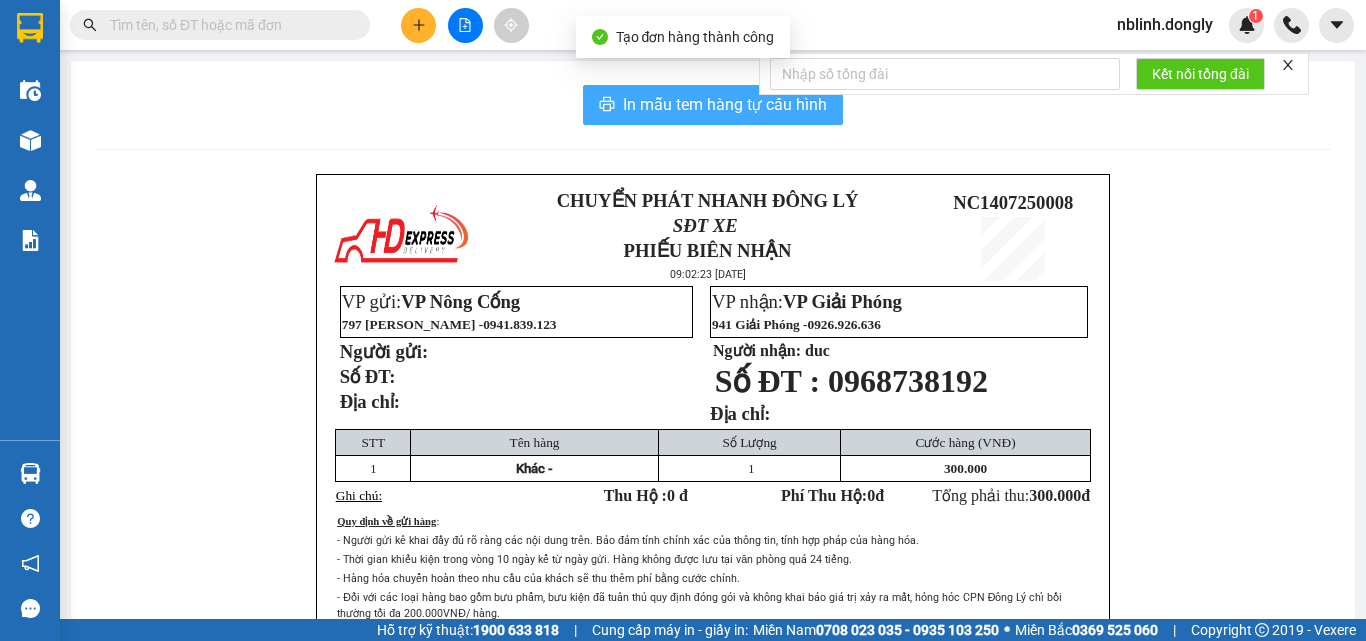scroll, scrollTop: 0, scrollLeft: 0, axis: both 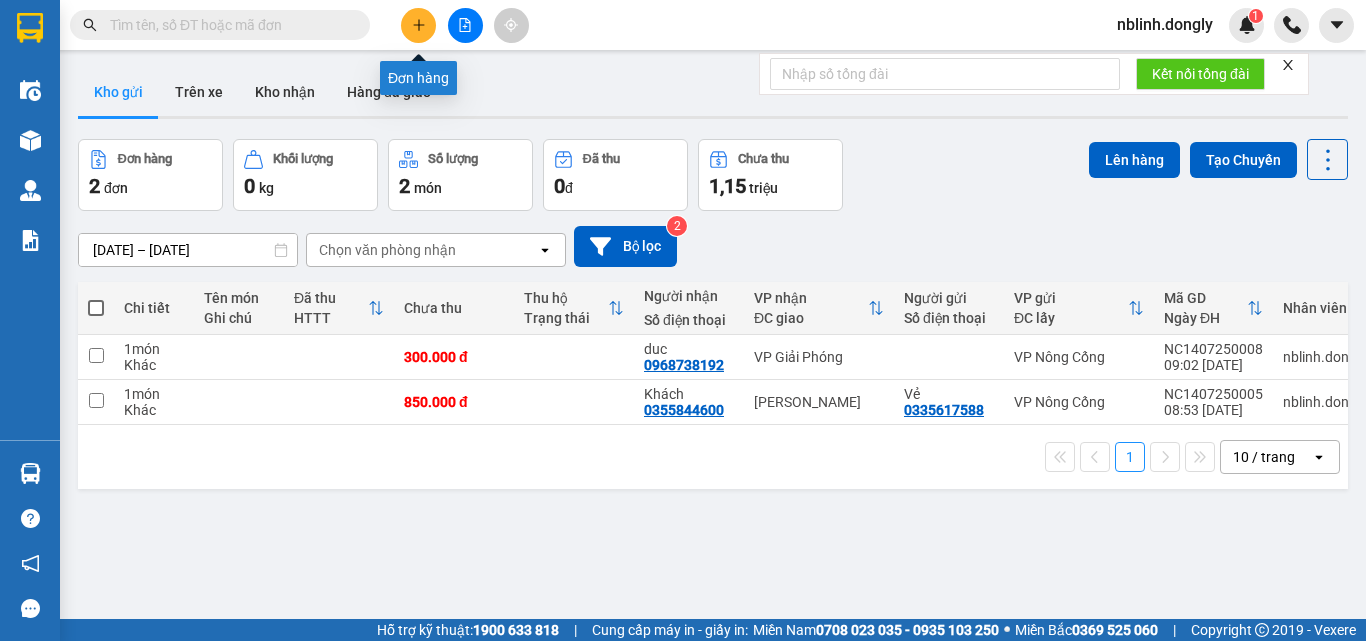 click 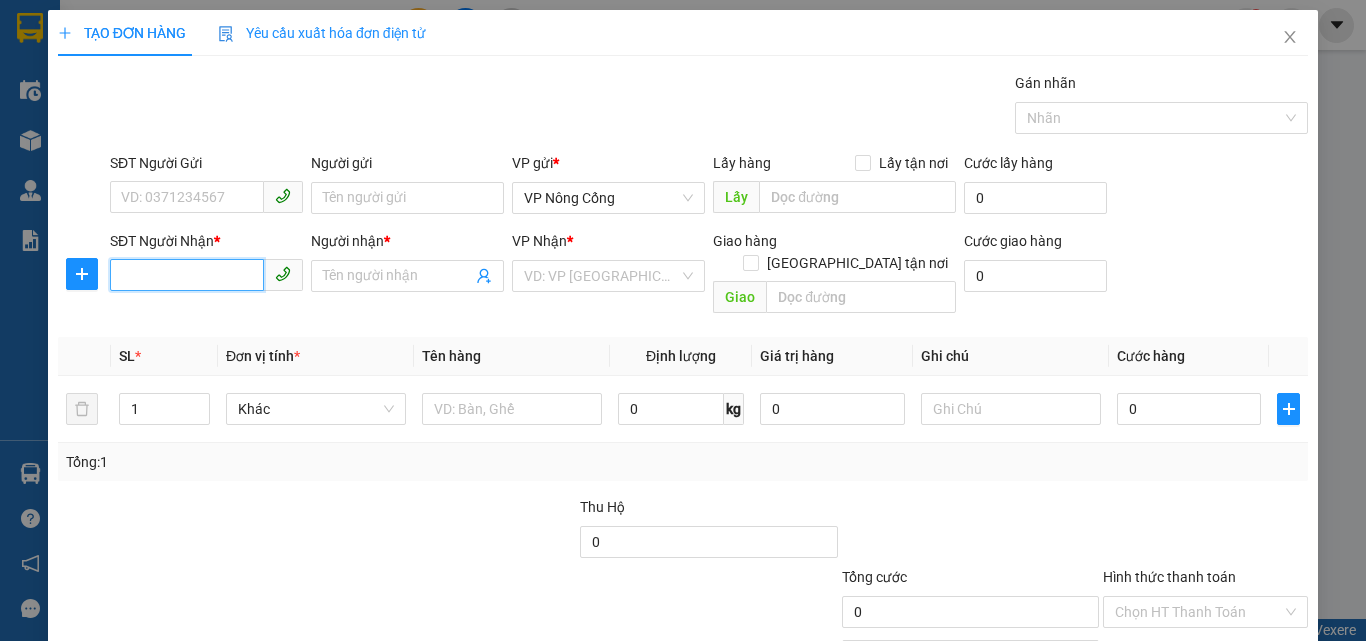 click on "SĐT Người Nhận  *" at bounding box center (187, 275) 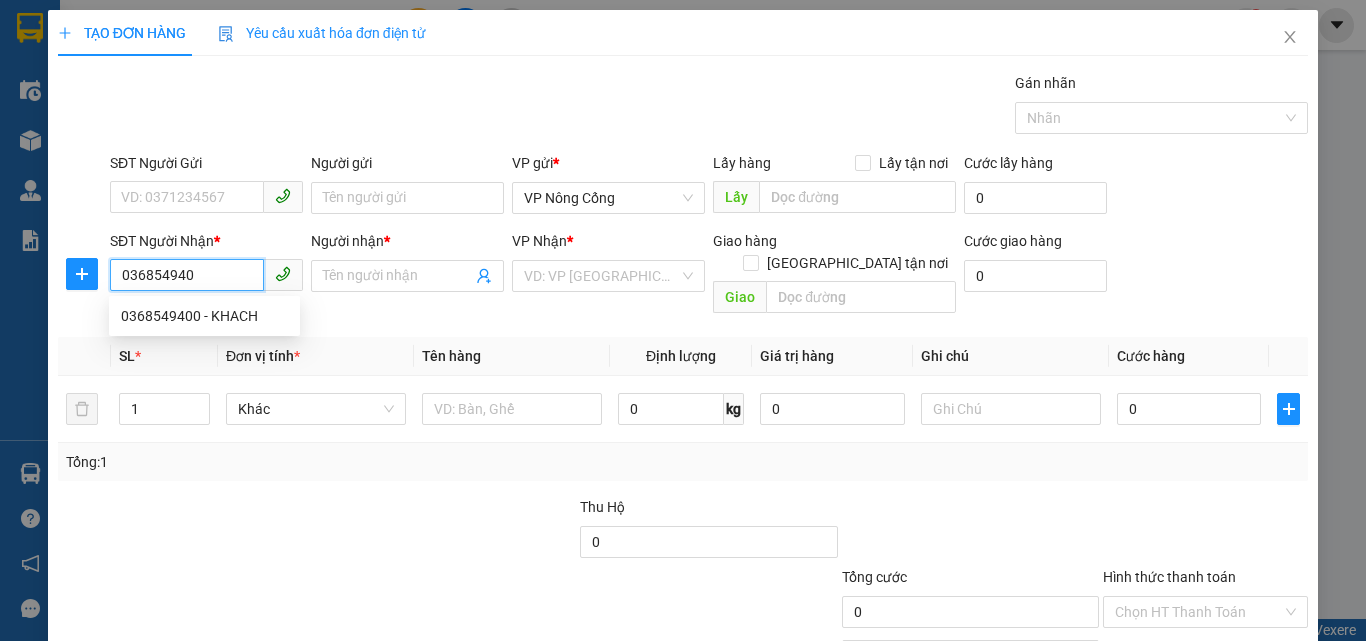 type on "0368549400" 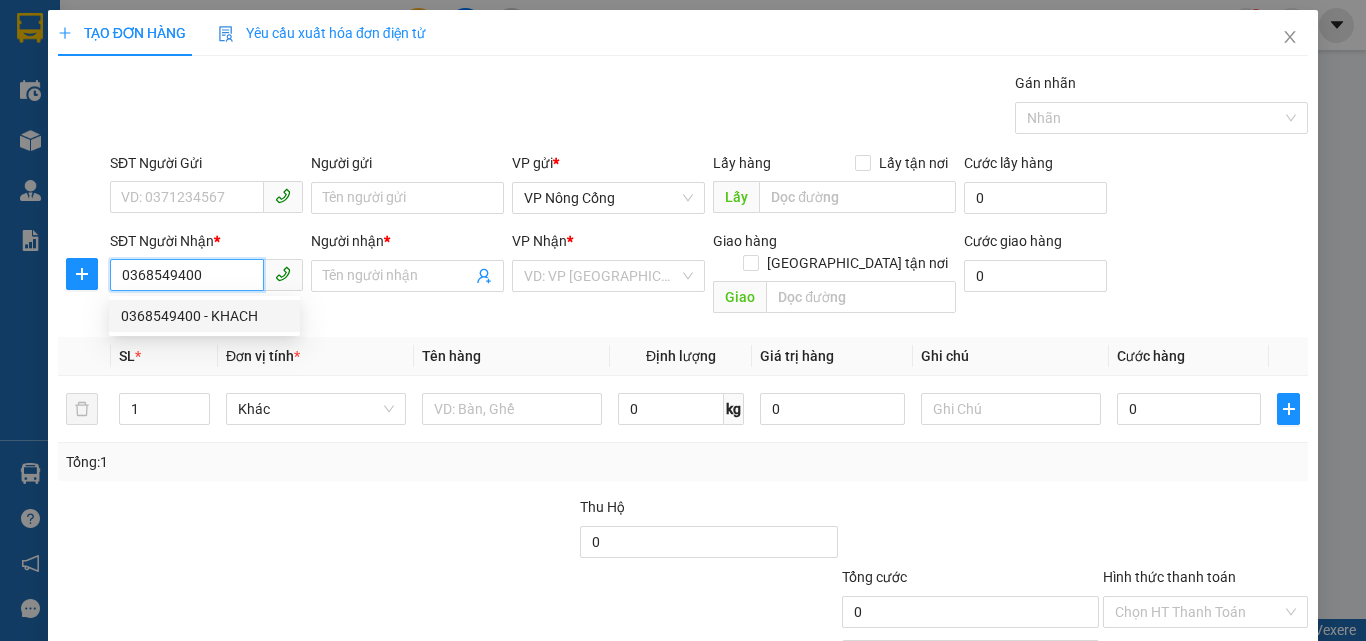 drag, startPoint x: 198, startPoint y: 316, endPoint x: 227, endPoint y: 321, distance: 29.427877 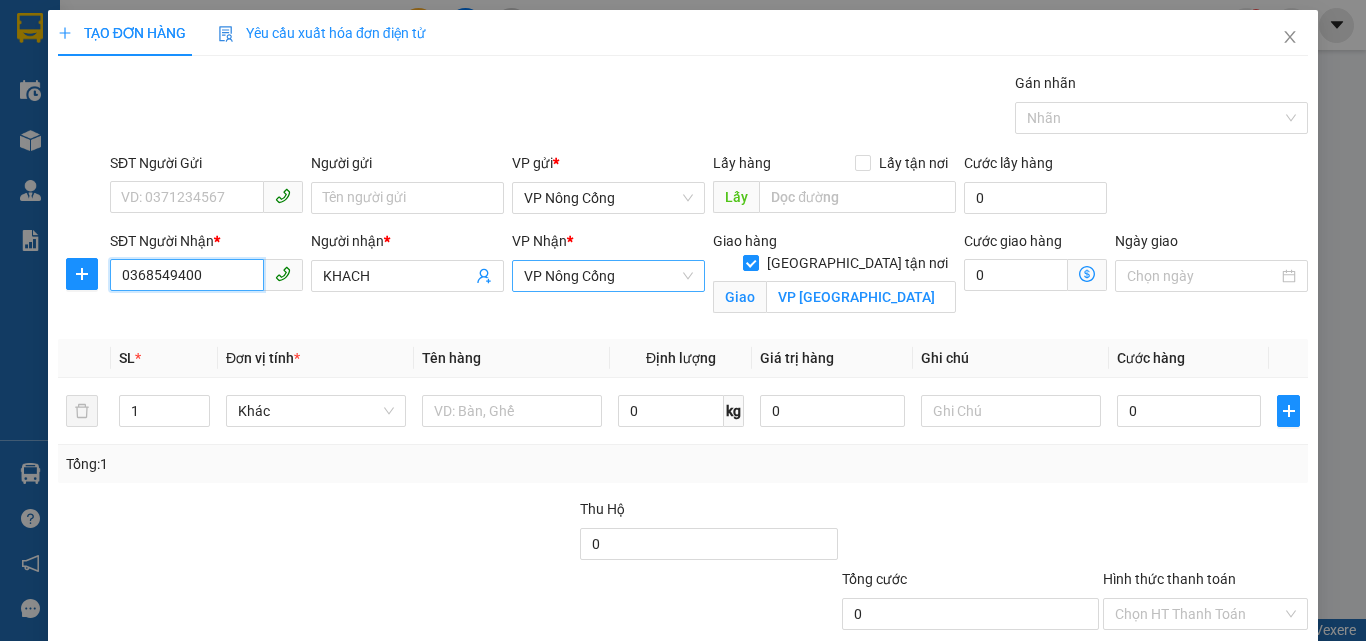 click on "VP Nông Cống" at bounding box center (608, 276) 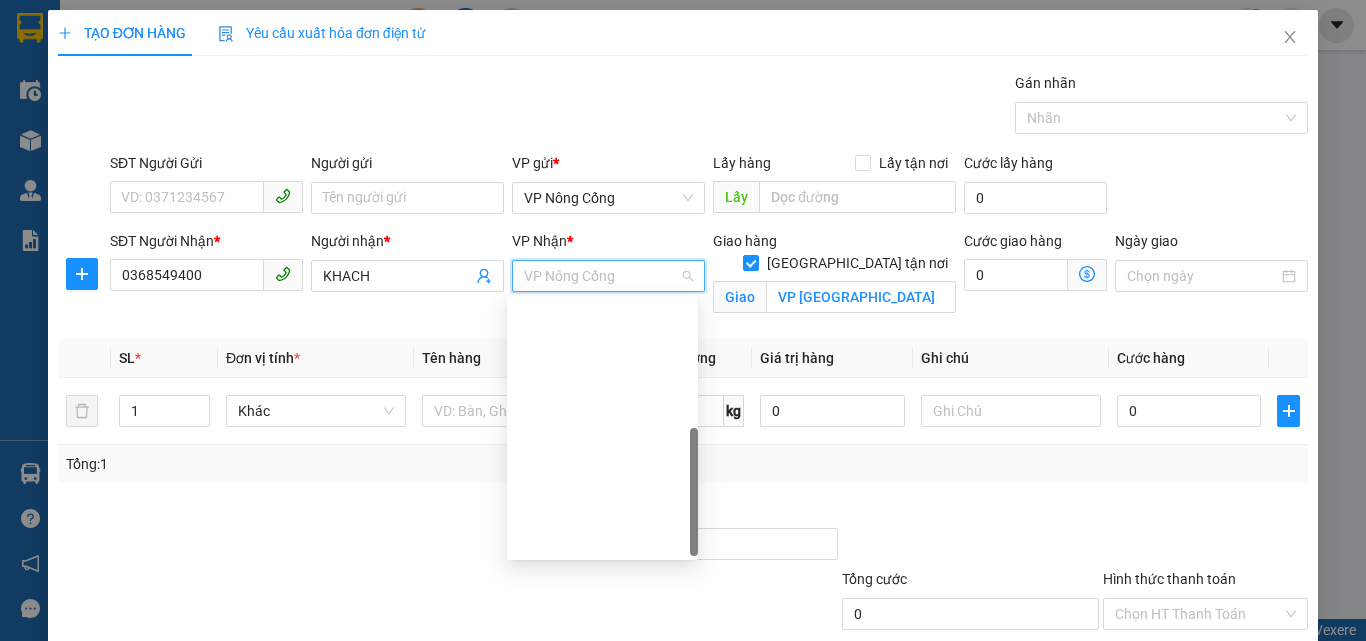 scroll, scrollTop: 288, scrollLeft: 0, axis: vertical 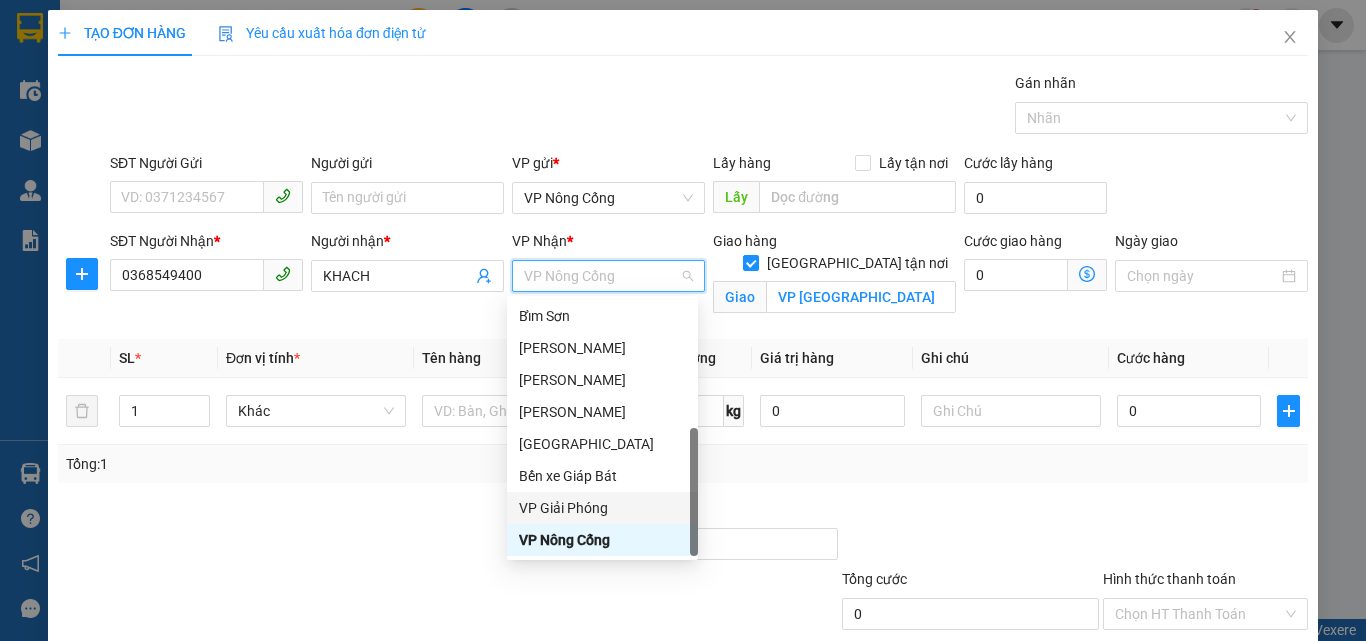 click on "VP Giải Phóng" at bounding box center (602, 508) 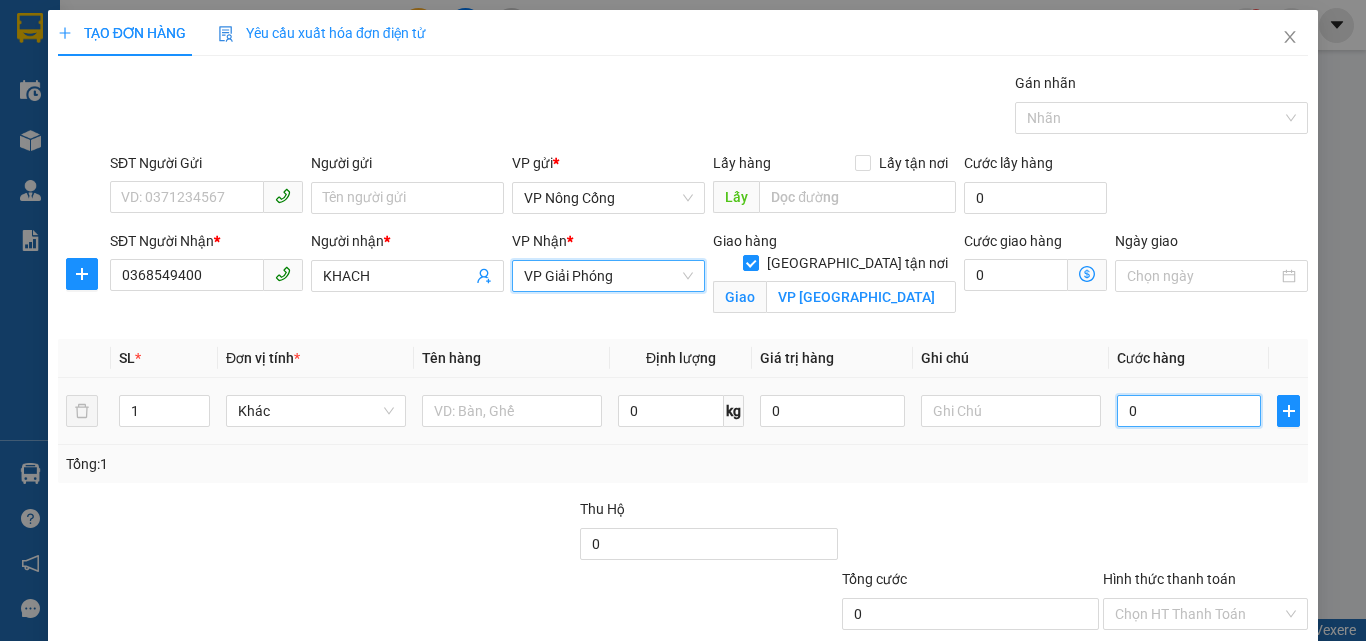 click on "0" at bounding box center [1189, 411] 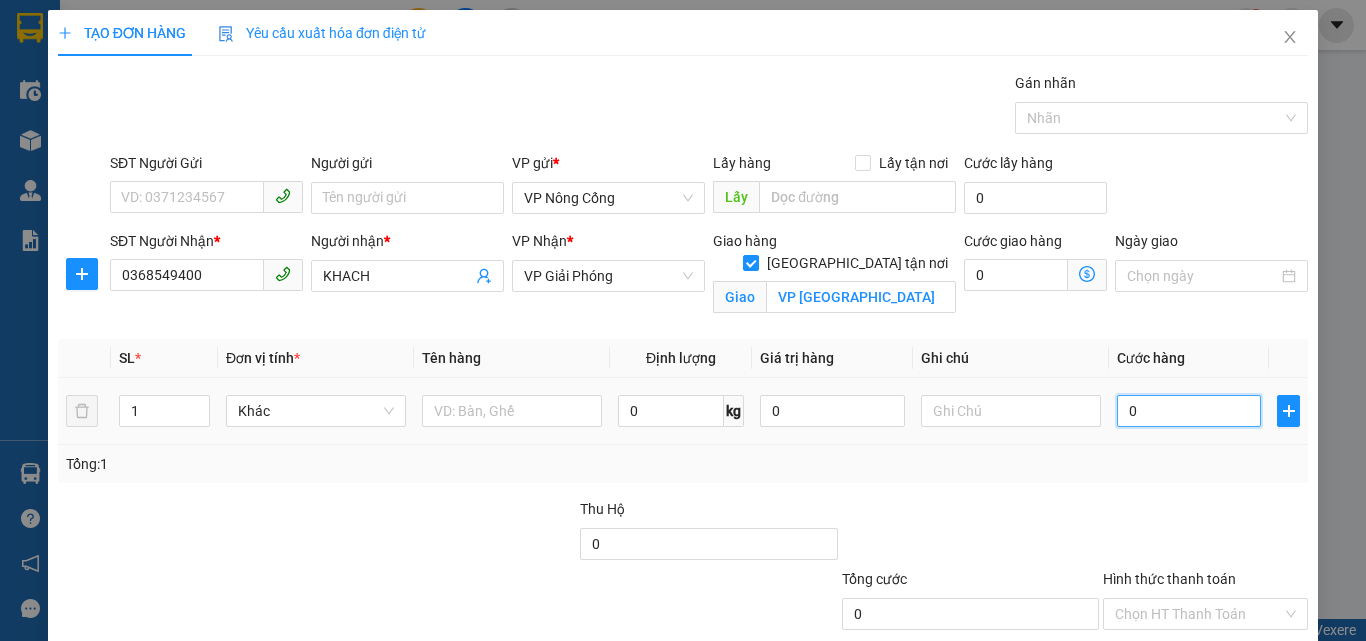 type on "3" 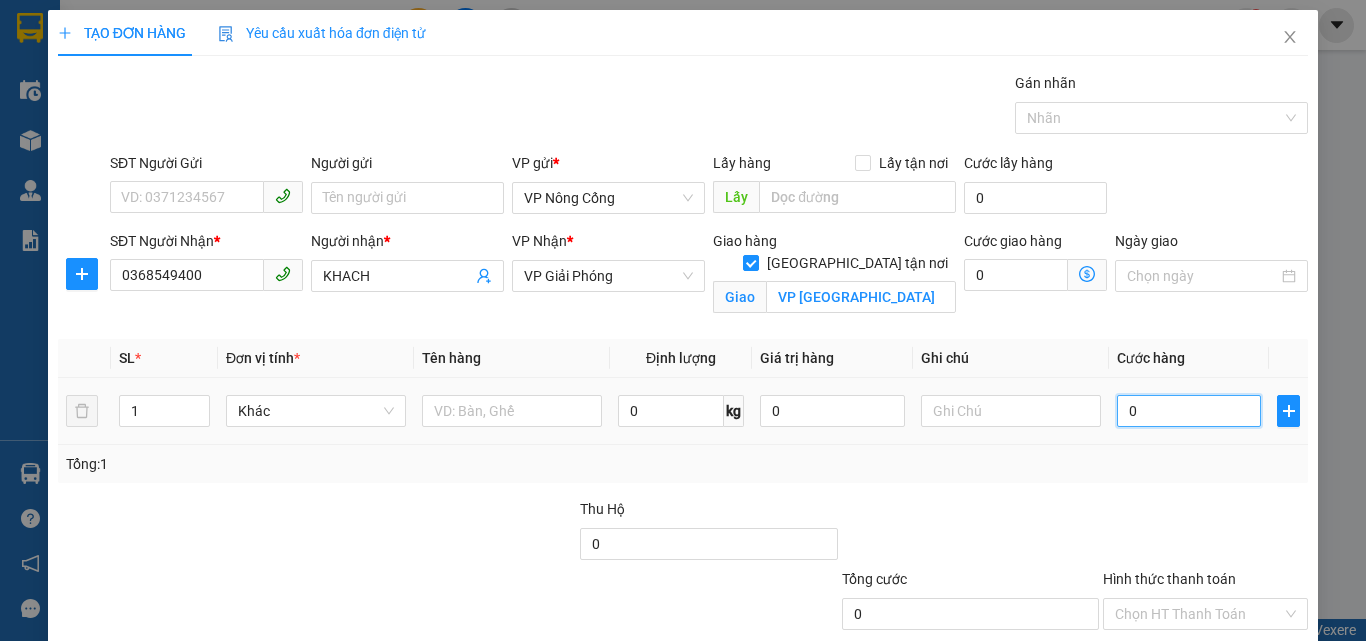 type on "3" 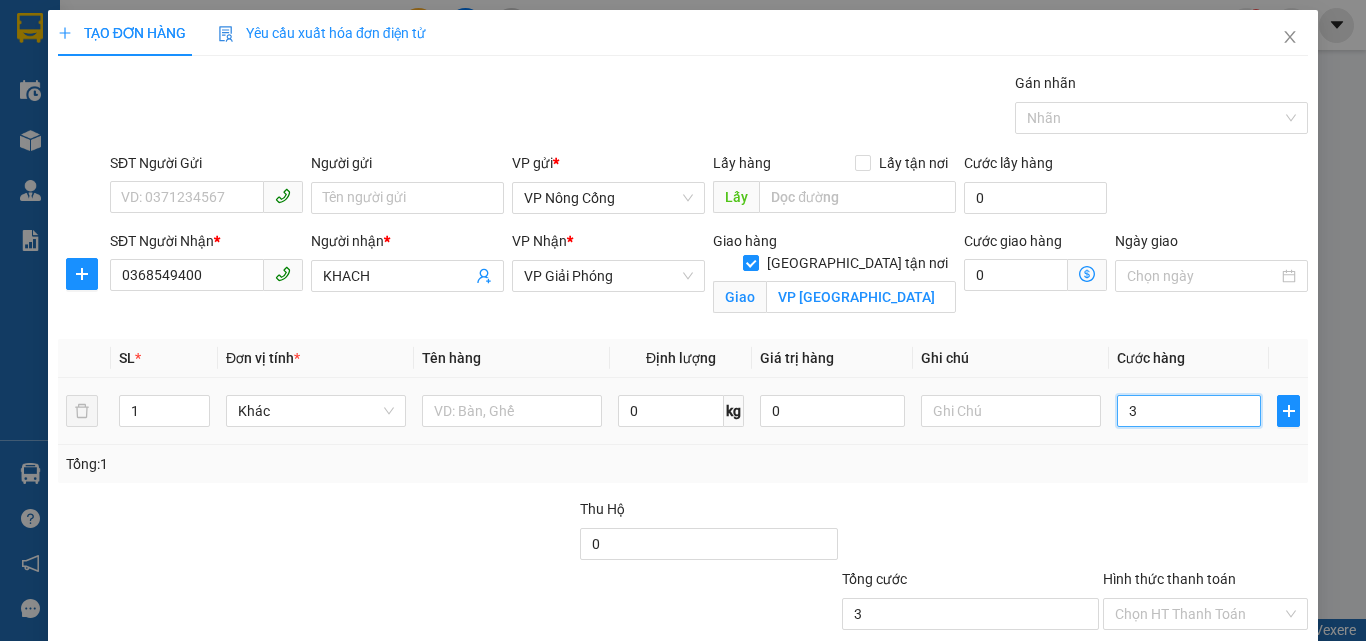 type on "30" 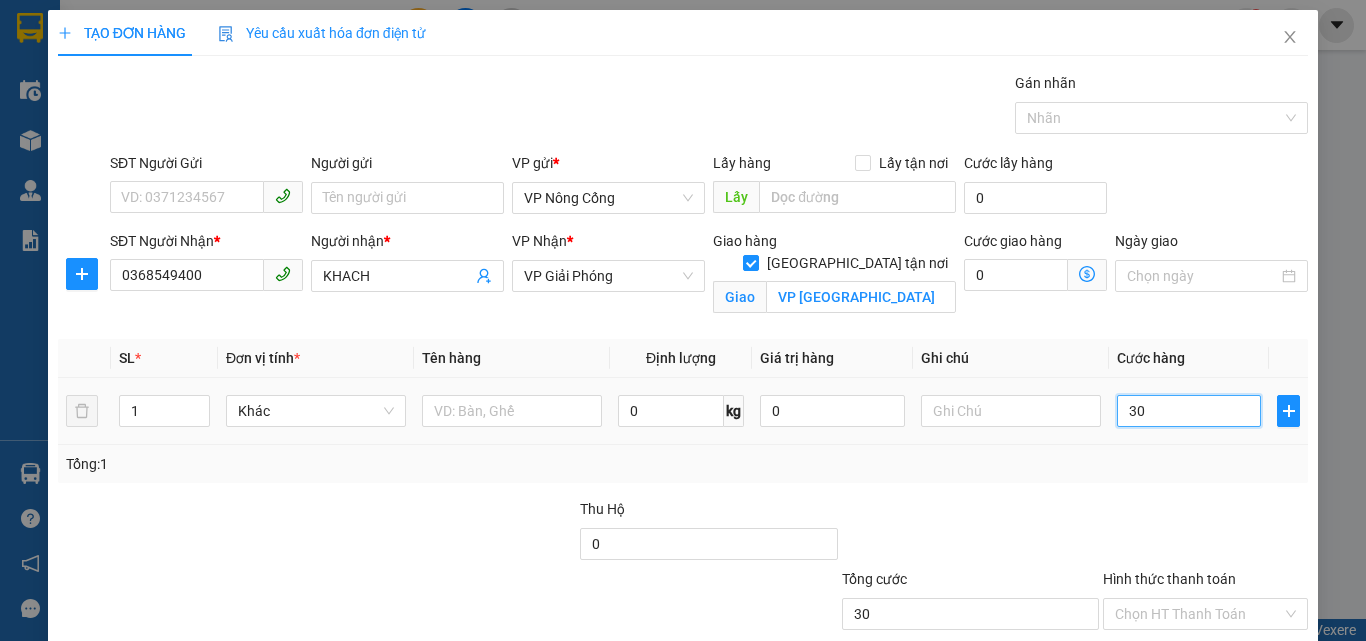 type on "300" 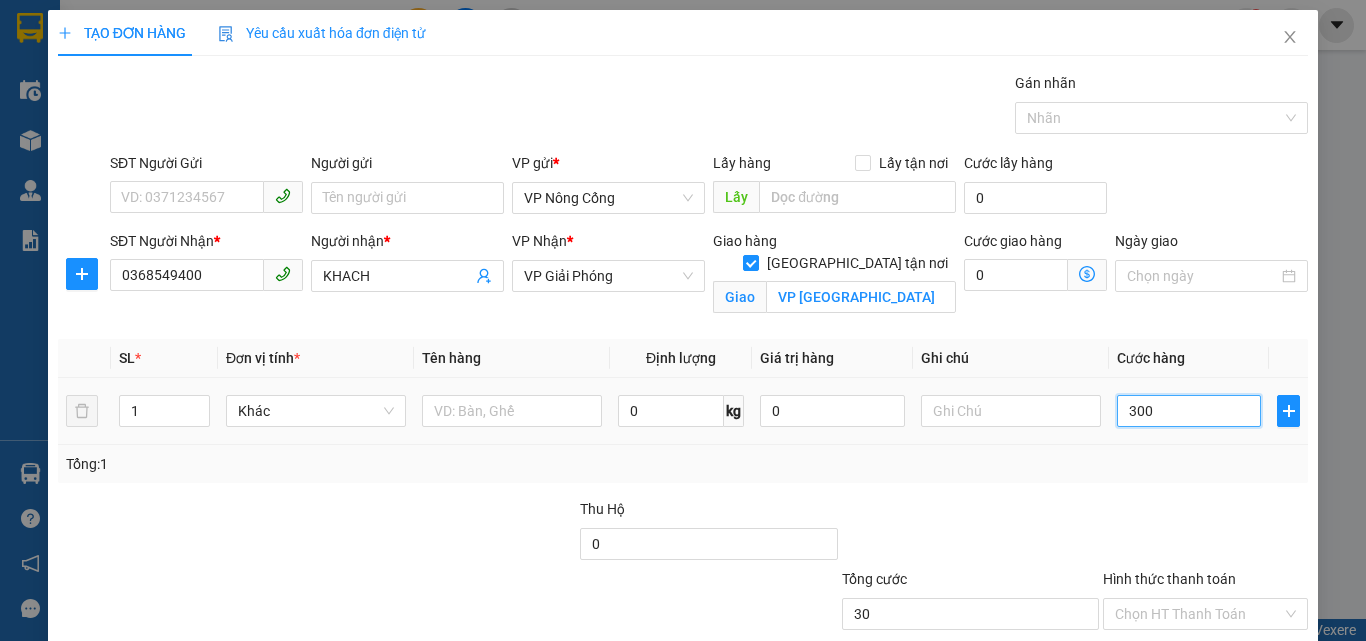 type on "300" 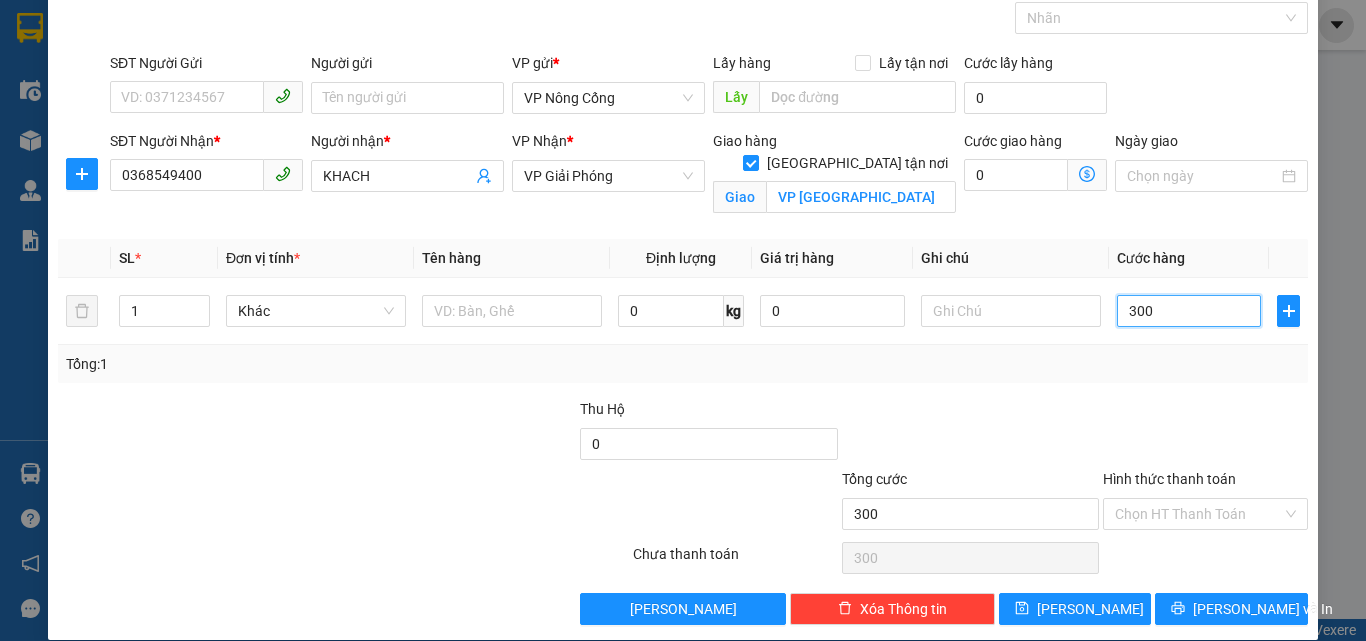 scroll, scrollTop: 123, scrollLeft: 0, axis: vertical 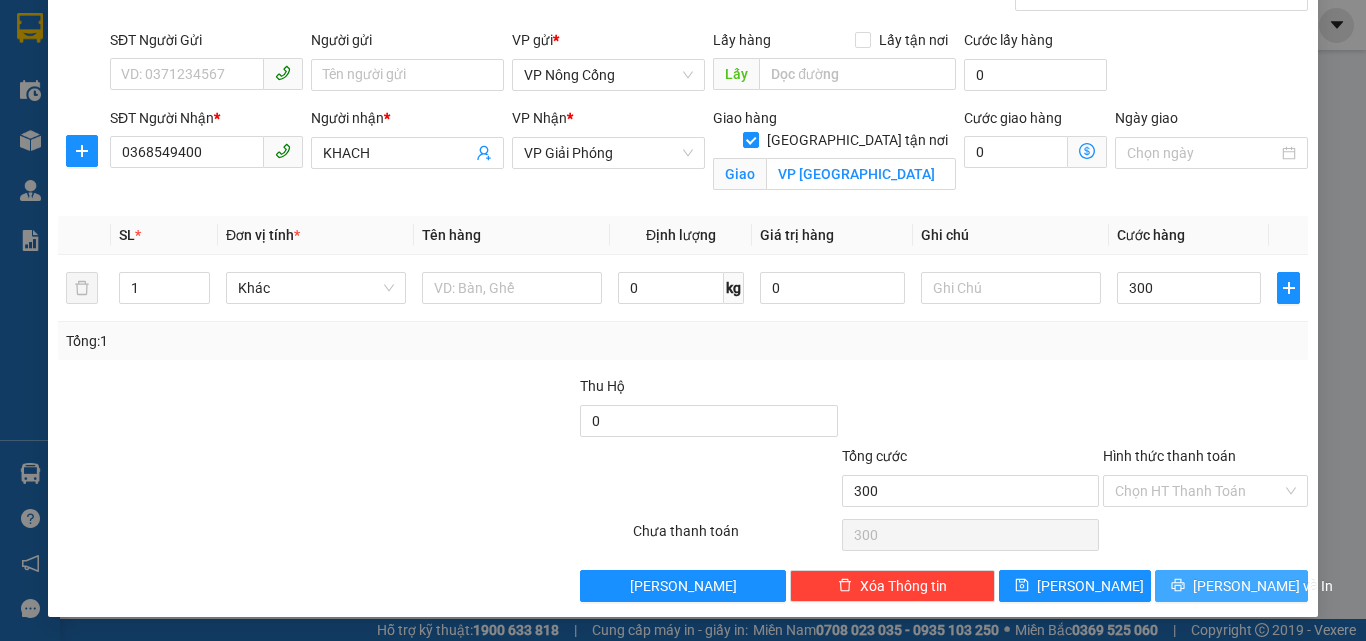 type on "300.000" 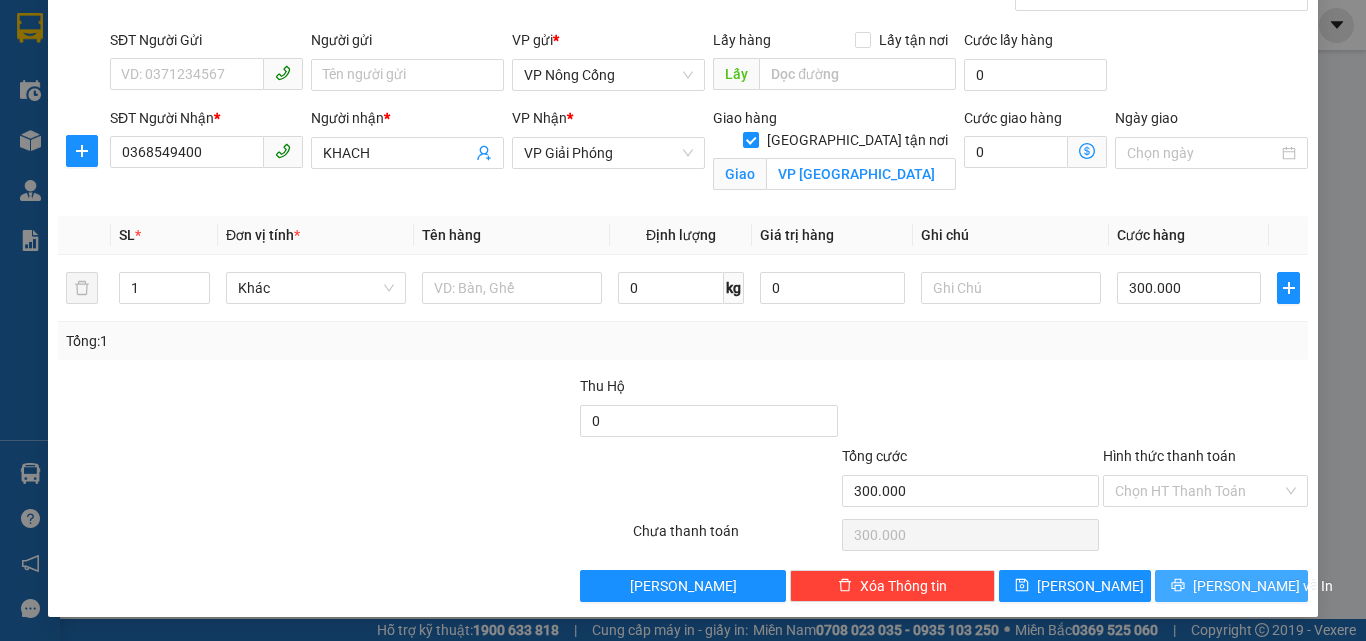 click on "[PERSON_NAME] và In" at bounding box center (1263, 586) 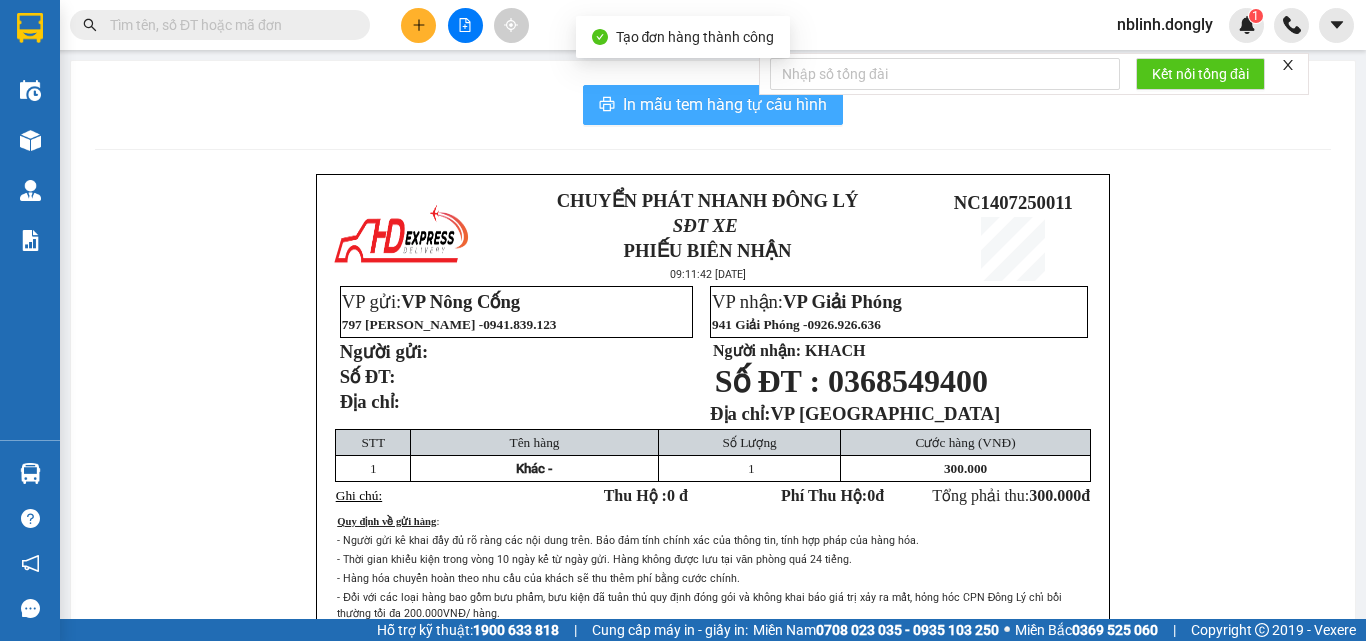 click on "In mẫu tem hàng tự cấu hình" at bounding box center (725, 104) 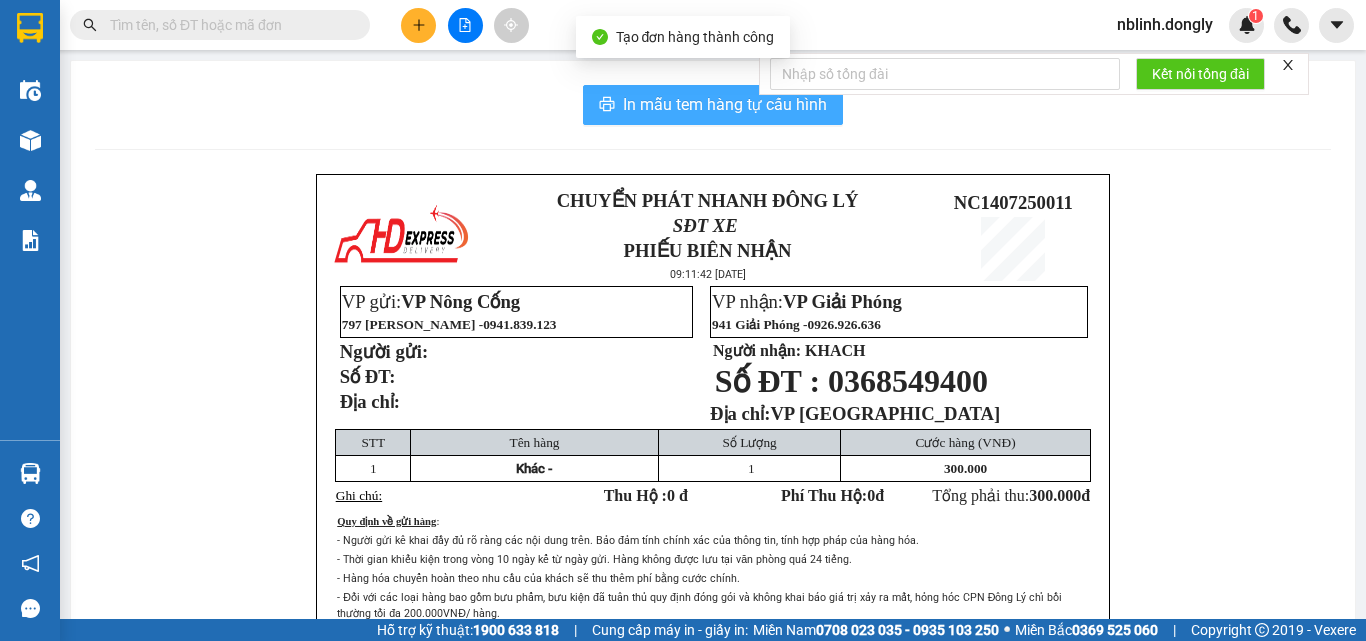 scroll, scrollTop: 0, scrollLeft: 0, axis: both 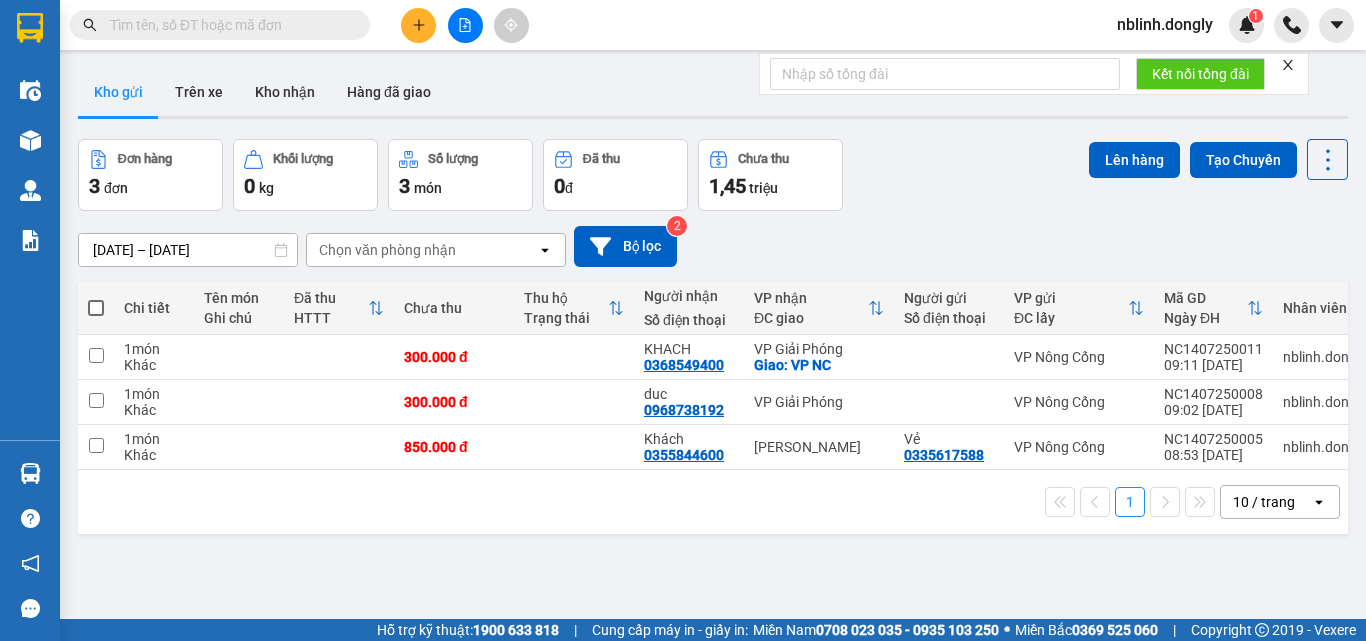 click on "ver  1.8.137 Kho gửi Trên xe Kho nhận Hàng đã giao Đơn hàng 3 đơn Khối lượng 0 kg Số lượng 3 món Đã thu 0  đ Chưa thu 1,45   triệu Lên hàng Tạo Chuyến [DATE] – [DATE] Press the down arrow key to interact with the calendar and select a date. Press the escape button to close the calendar. Selected date range is from [DATE] to [DATE]. Chọn văn phòng nhận open Bộ lọc 2 Chi tiết Tên món Ghi chú Đã thu HTTT Chưa thu Thu hộ Trạng thái Người nhận Số điện thoại VP nhận ĐC giao Người gửi Số điện thoại VP gửi ĐC lấy Mã GD Ngày ĐH Nhân viên 1  món Khác 300.000 đ KHACH 0368549400 VP Giải Phóng Giao: VP NC  VP Nông Cống NC1407250011 09:11 [DATE] nblinh.dongly 1  món Khác 300.000 đ duc 0968738192 VP Giải Phóng VP Nông Cống NC1407250008 09:02 [DATE] nblinh.dongly 1  món Khác 850.000 đ Khách 0355844600 [GEOGRAPHIC_DATA] Vẻ 0335617588 VP Nông Cống NC1407250005 08:53 [DATE] nblinh.dongly 1 open" at bounding box center [713, 380] 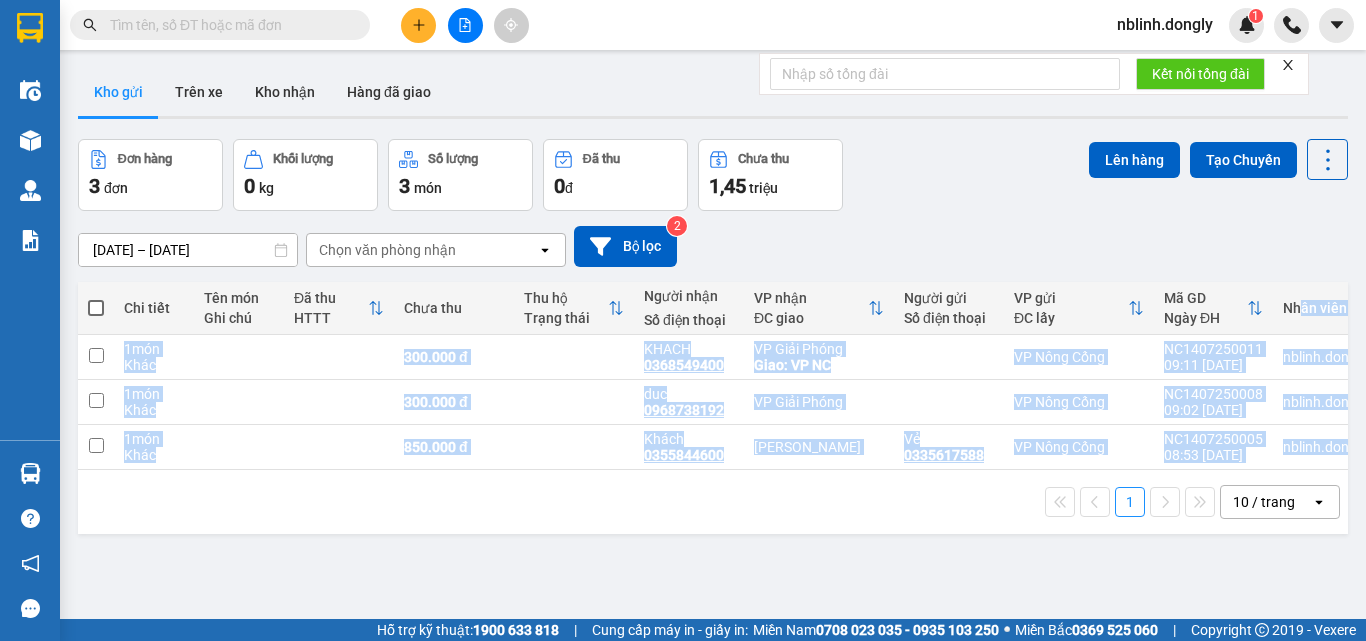 drag, startPoint x: 1030, startPoint y: 476, endPoint x: 1365, endPoint y: 284, distance: 386.12045 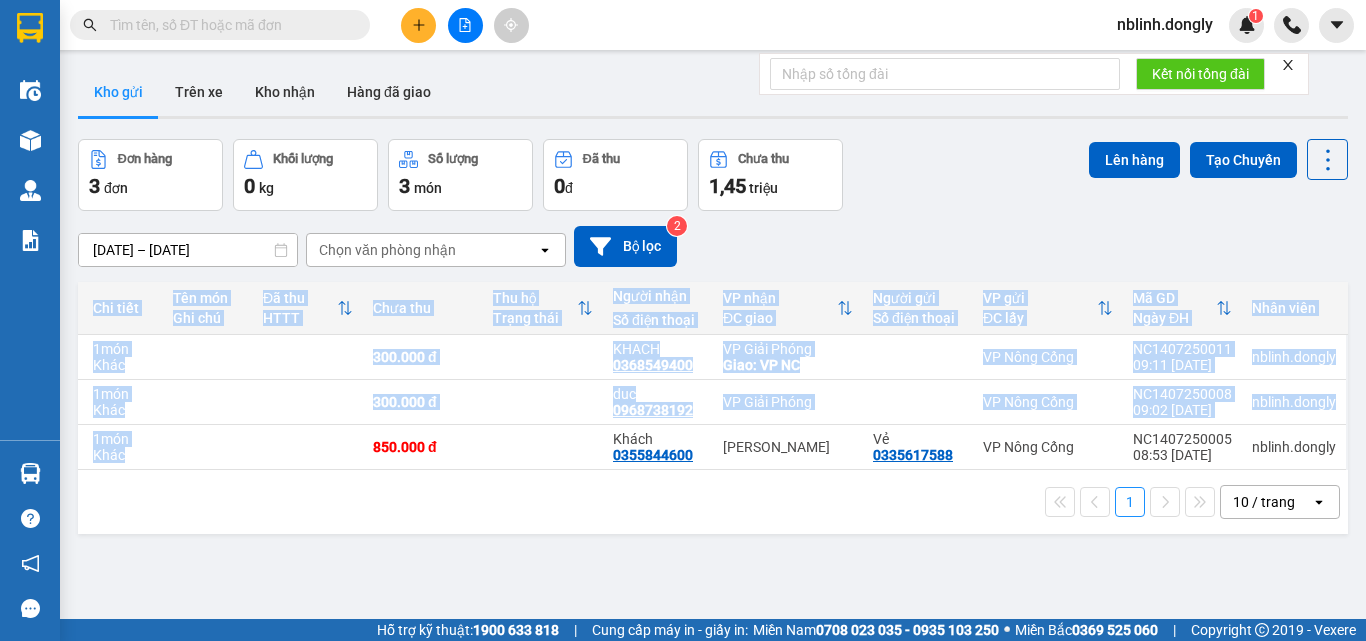drag, startPoint x: 214, startPoint y: 442, endPoint x: 358, endPoint y: 475, distance: 147.73286 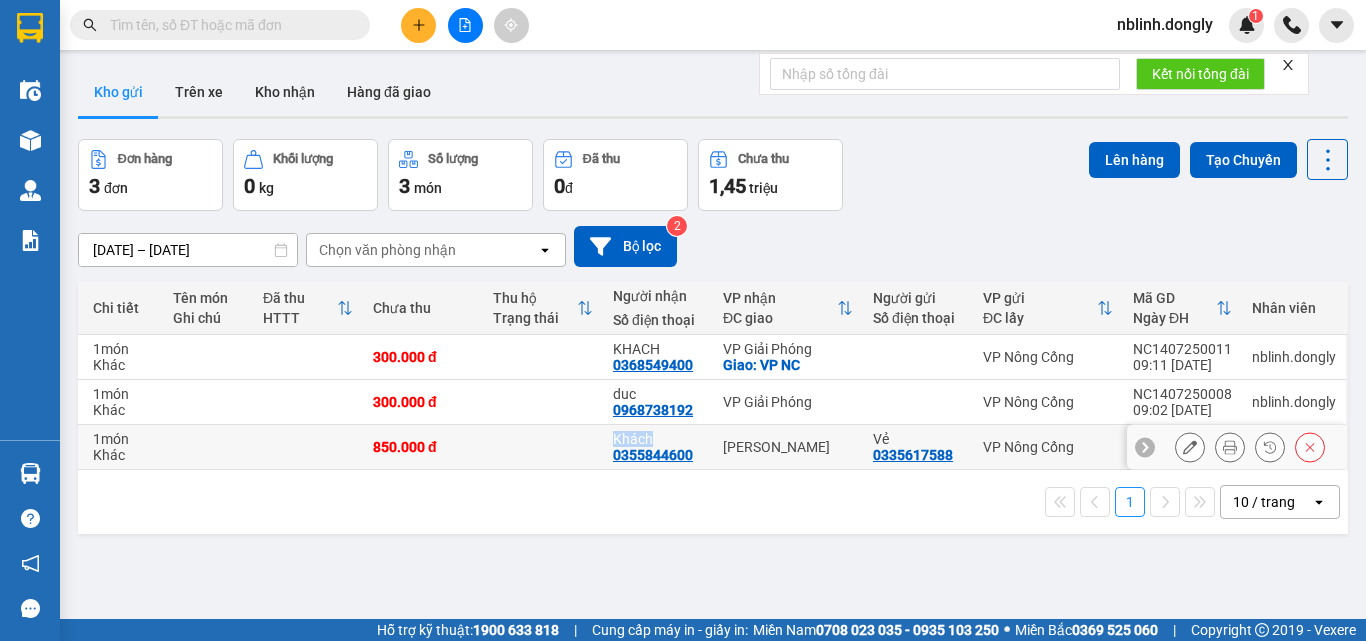 drag, startPoint x: 519, startPoint y: 449, endPoint x: 598, endPoint y: 449, distance: 79 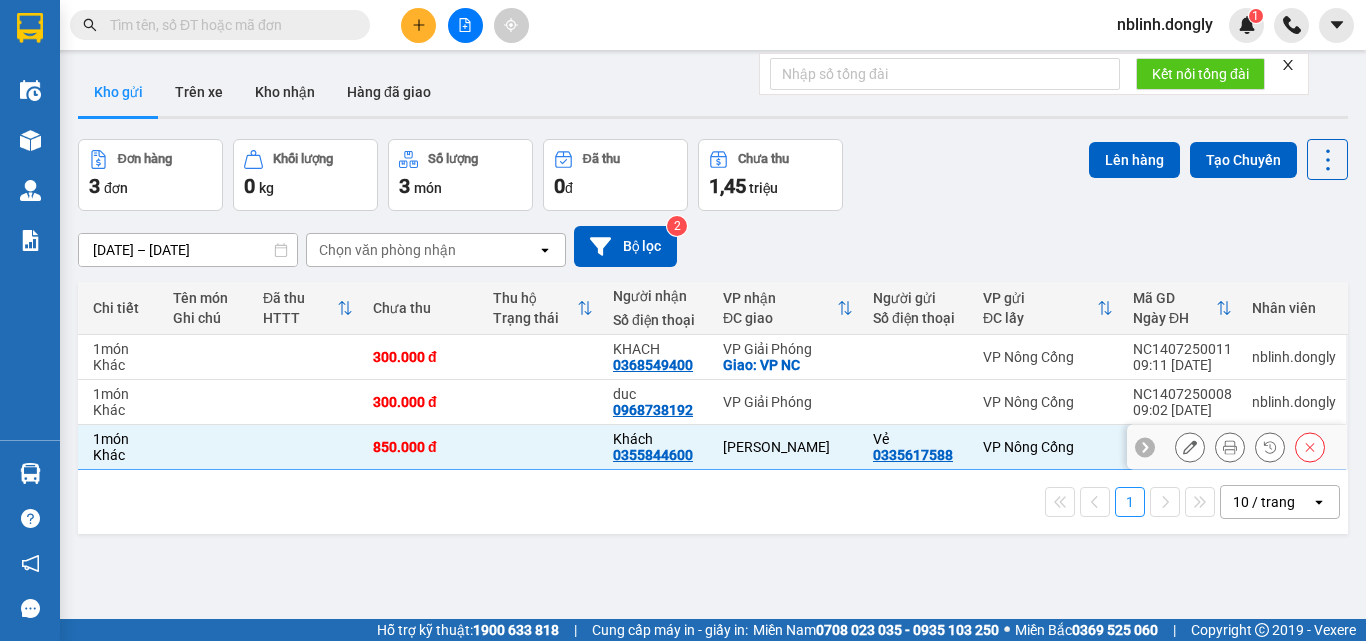 click on "Khác" at bounding box center (123, 455) 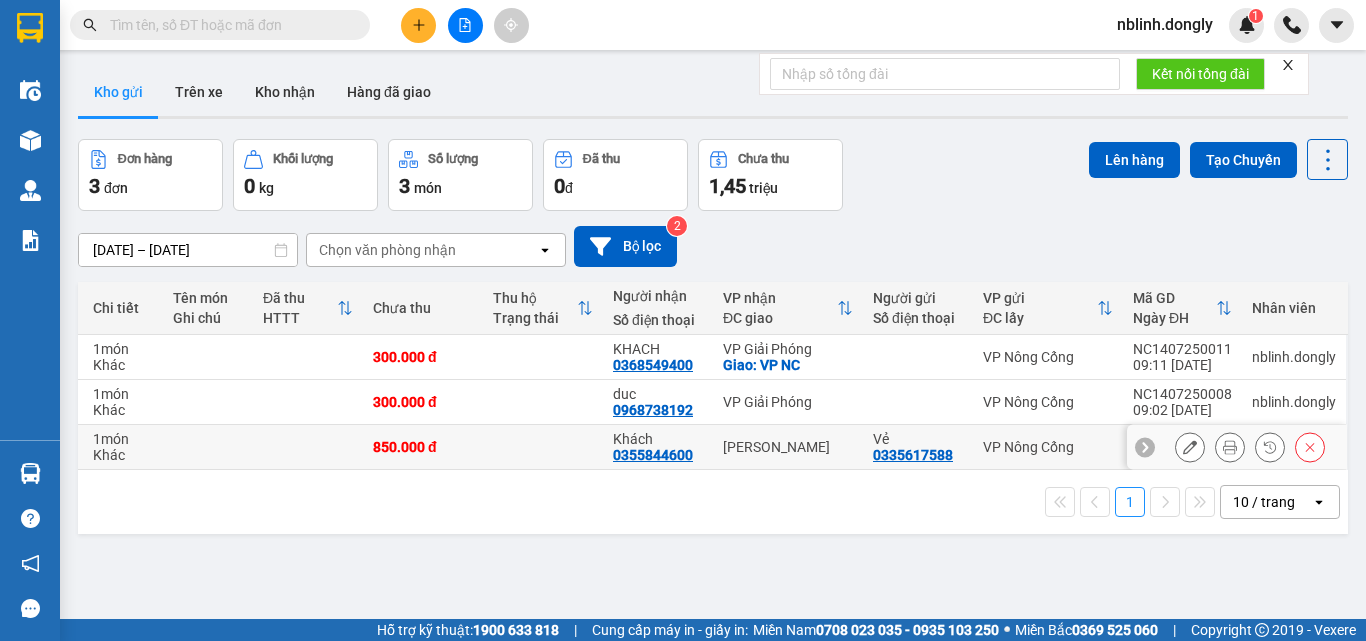 click on "Khác" at bounding box center [123, 455] 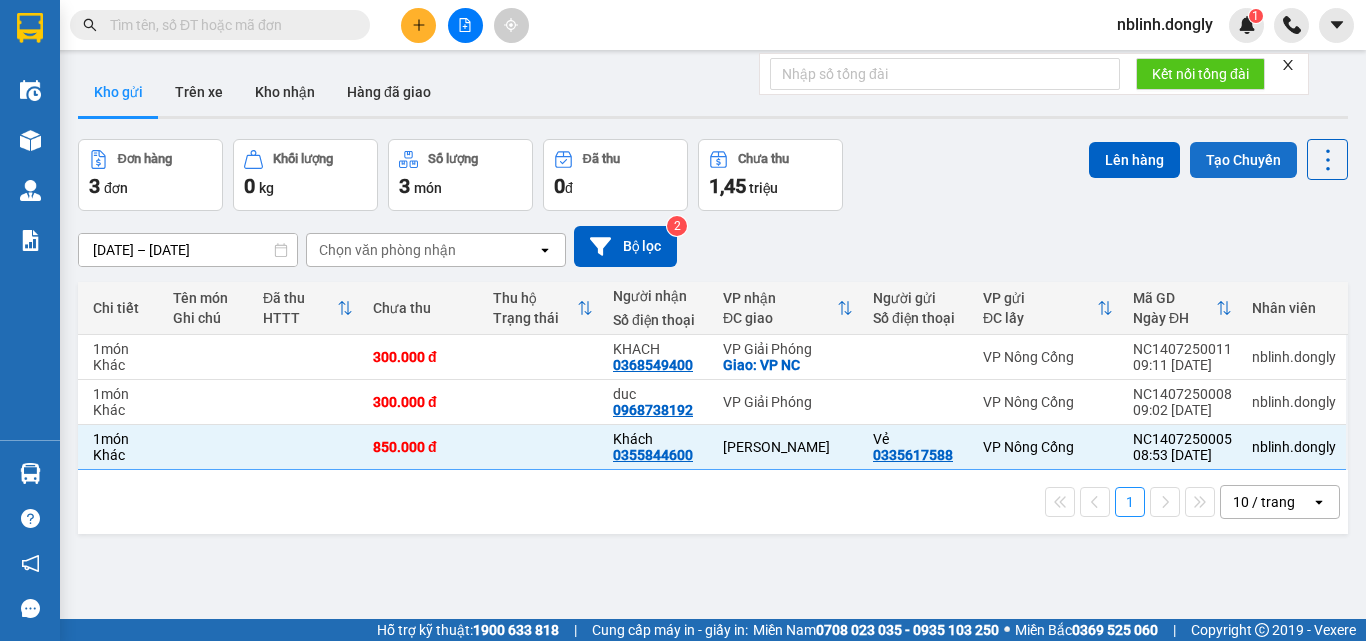 click on "Tạo Chuyến" at bounding box center (1243, 160) 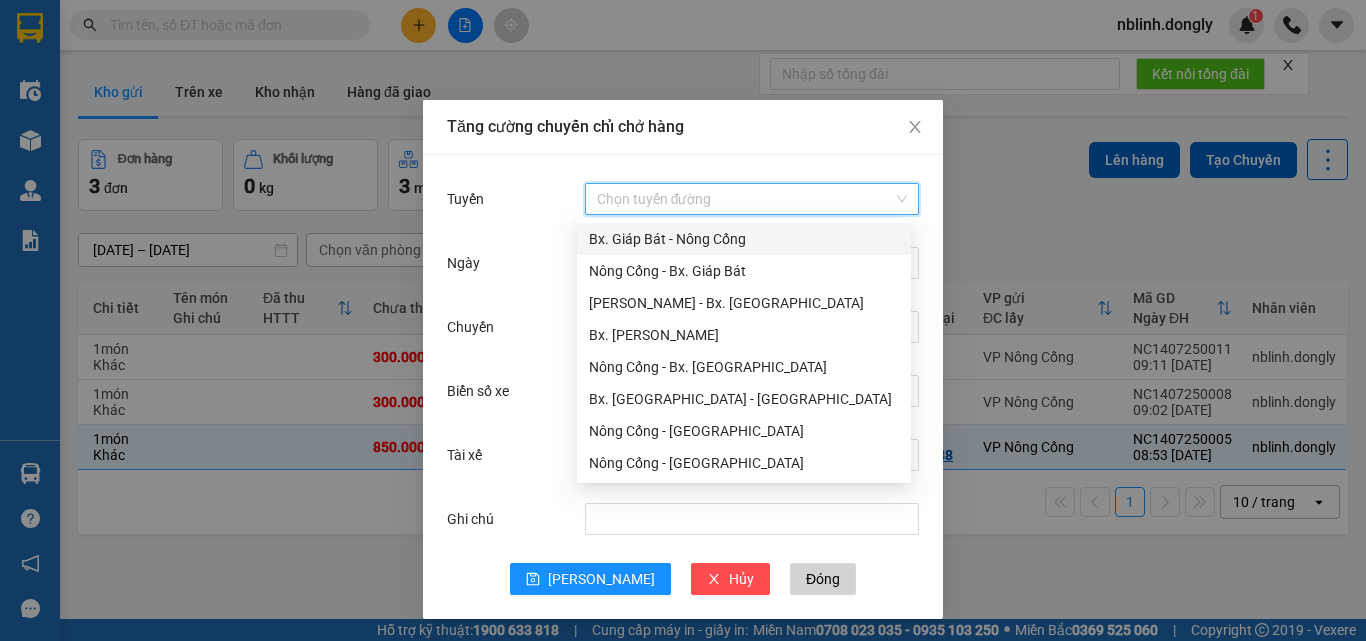 click on "Tuyến" at bounding box center [745, 199] 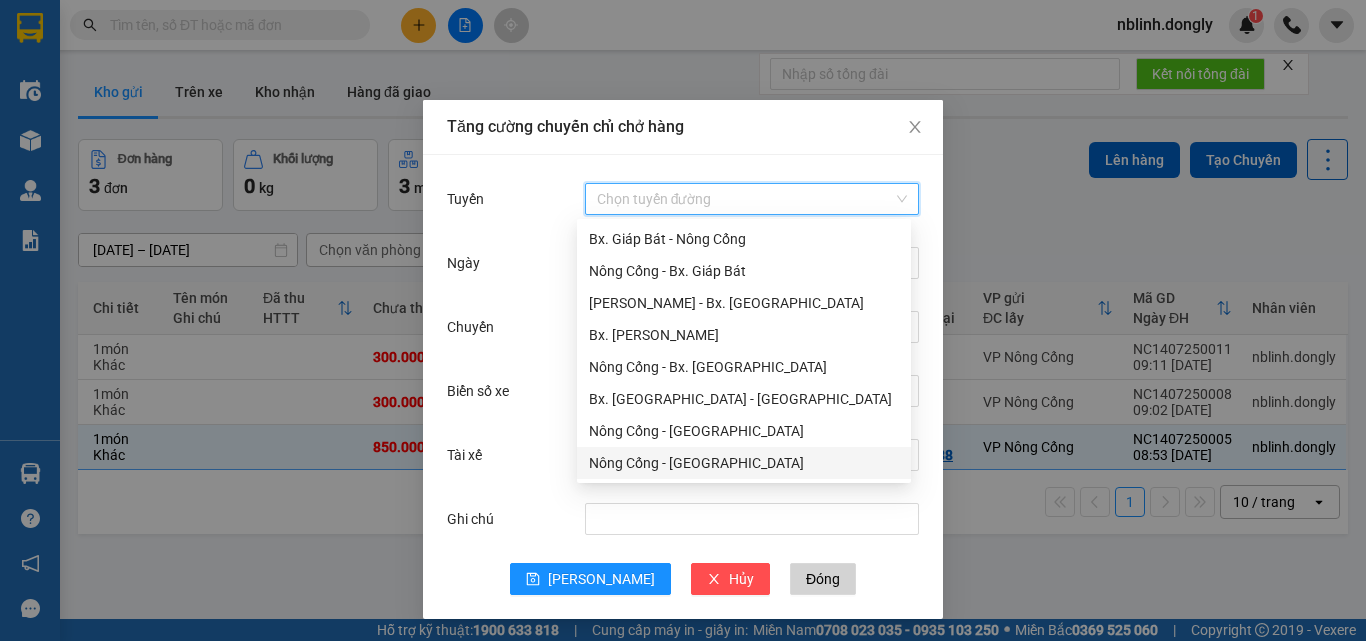 click on "Nông Cống - [GEOGRAPHIC_DATA]" at bounding box center [744, 463] 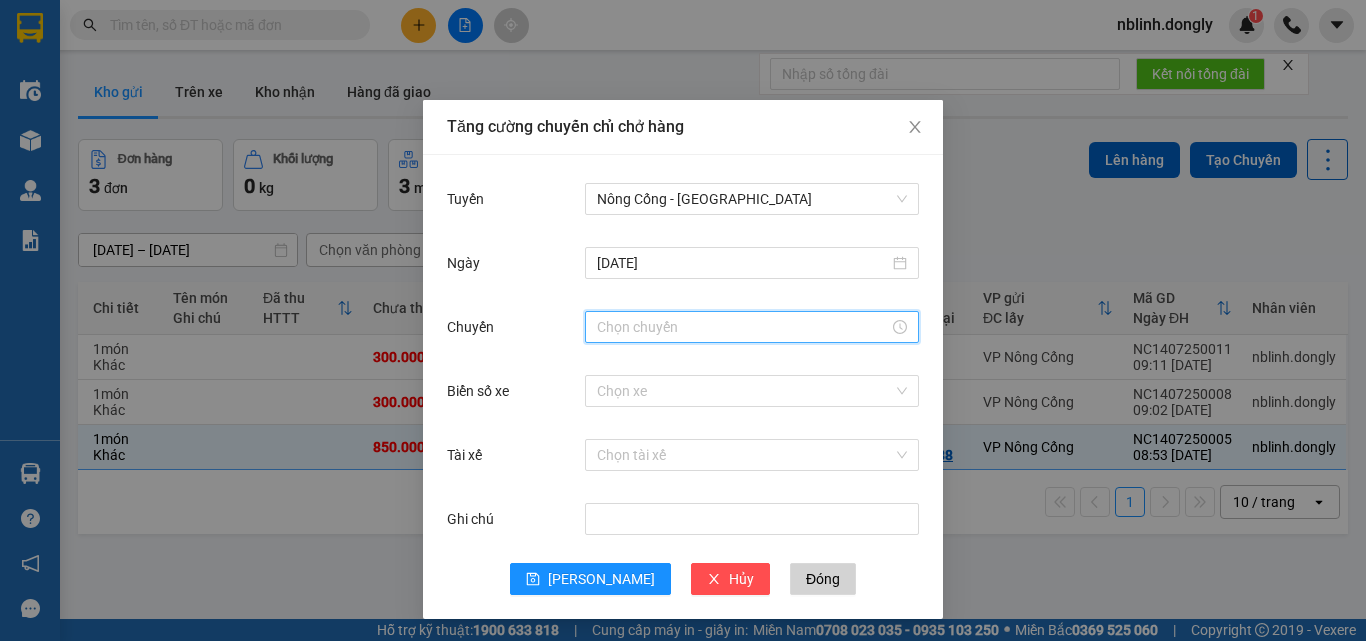 click on "Chuyến" at bounding box center (743, 327) 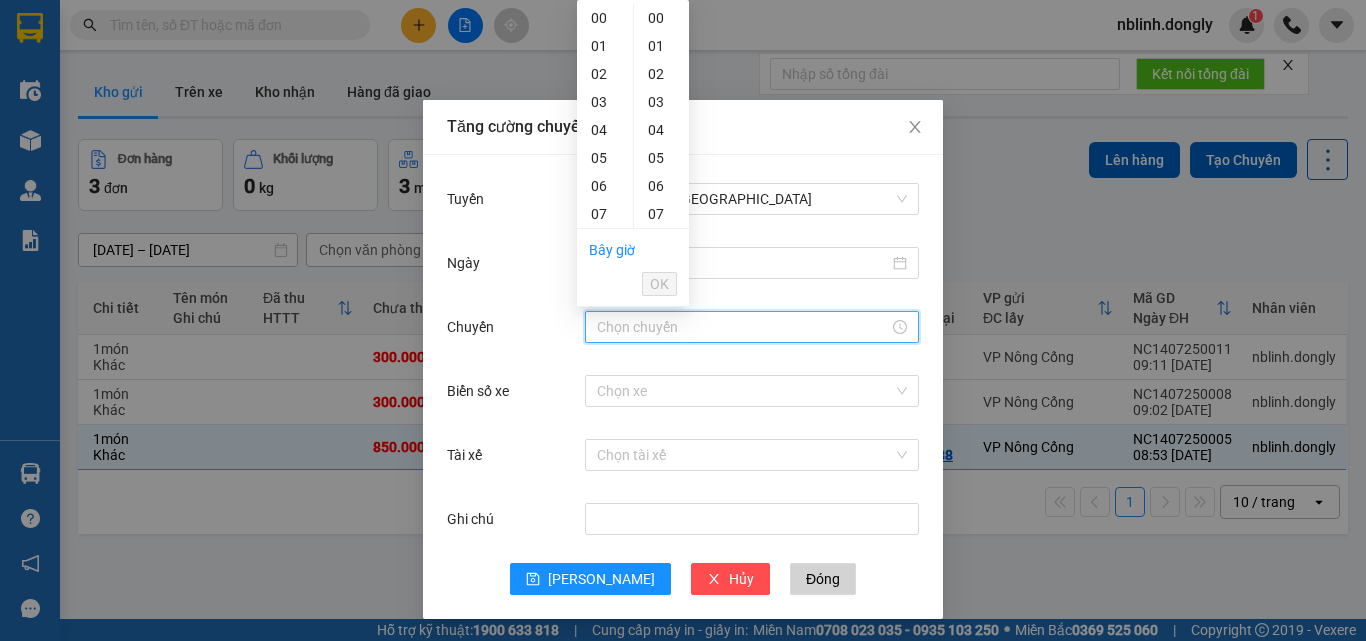 scroll, scrollTop: 100, scrollLeft: 0, axis: vertical 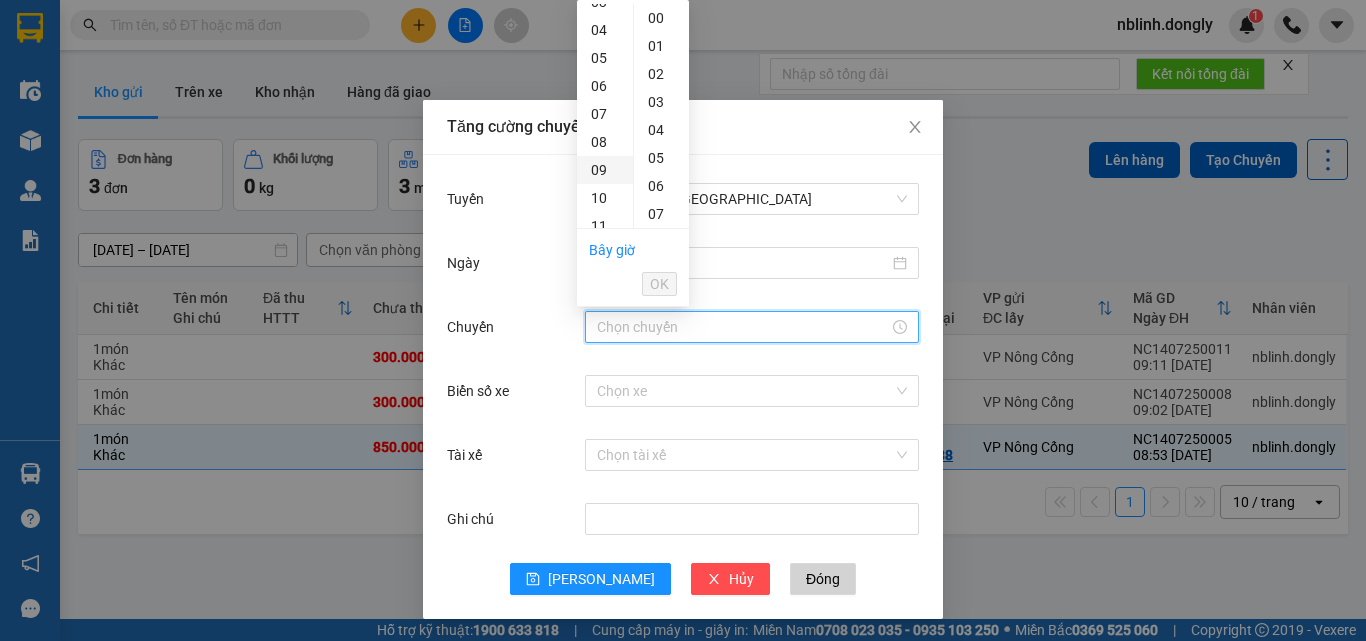 click on "09" at bounding box center (605, 170) 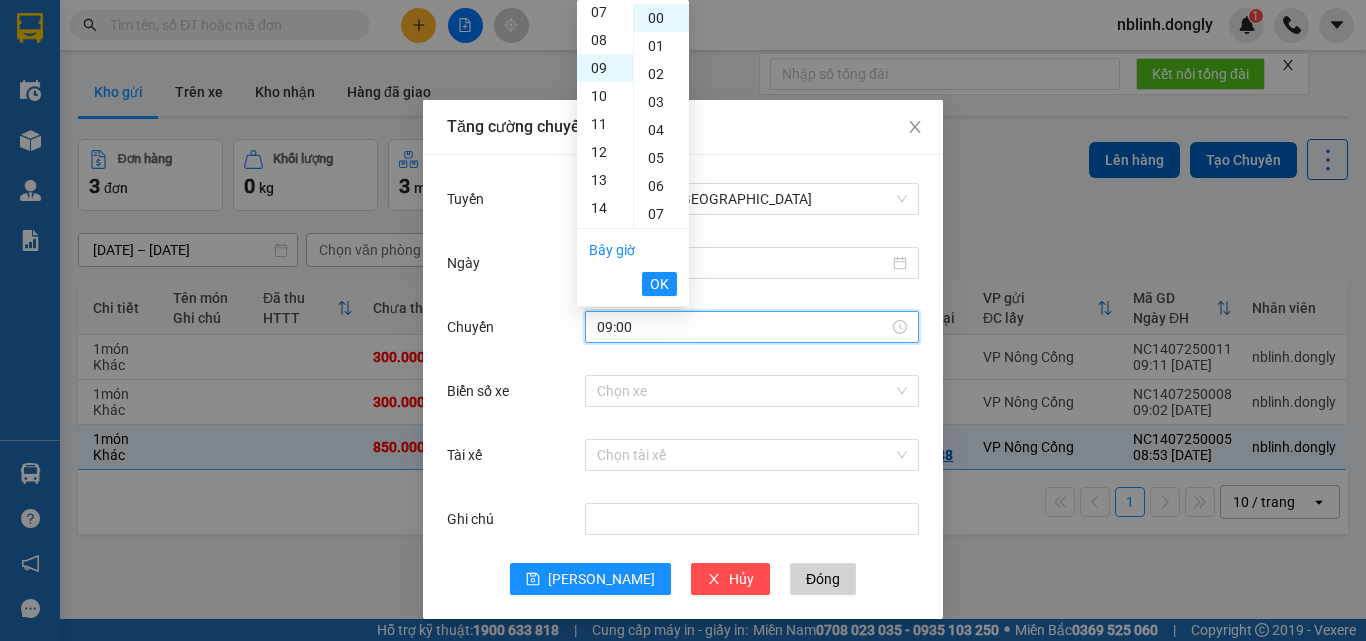 scroll, scrollTop: 252, scrollLeft: 0, axis: vertical 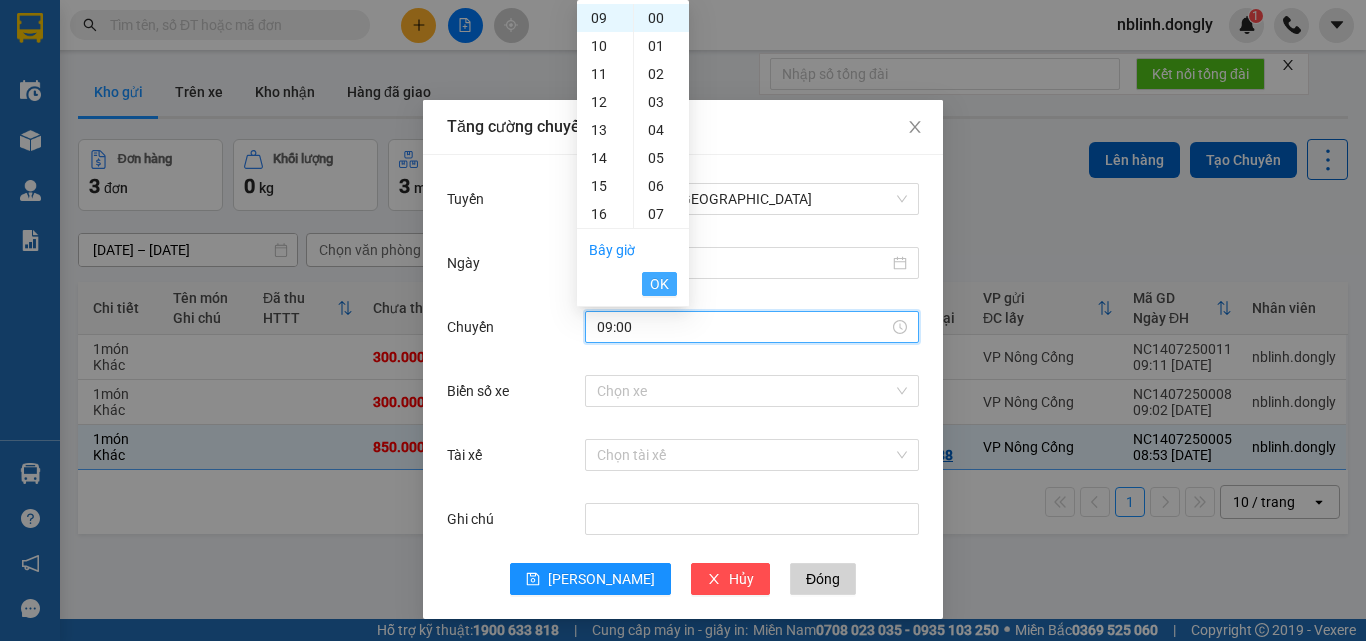 click on "OK" at bounding box center [659, 284] 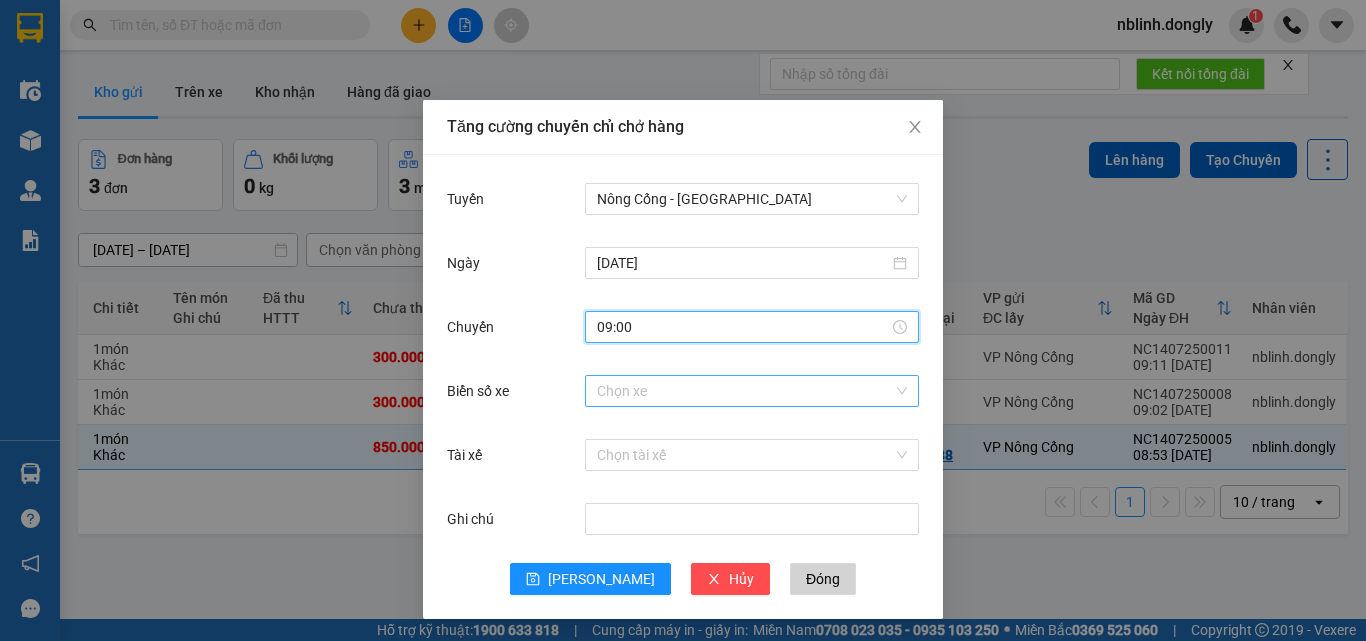 click on "Biển số xe" at bounding box center [745, 391] 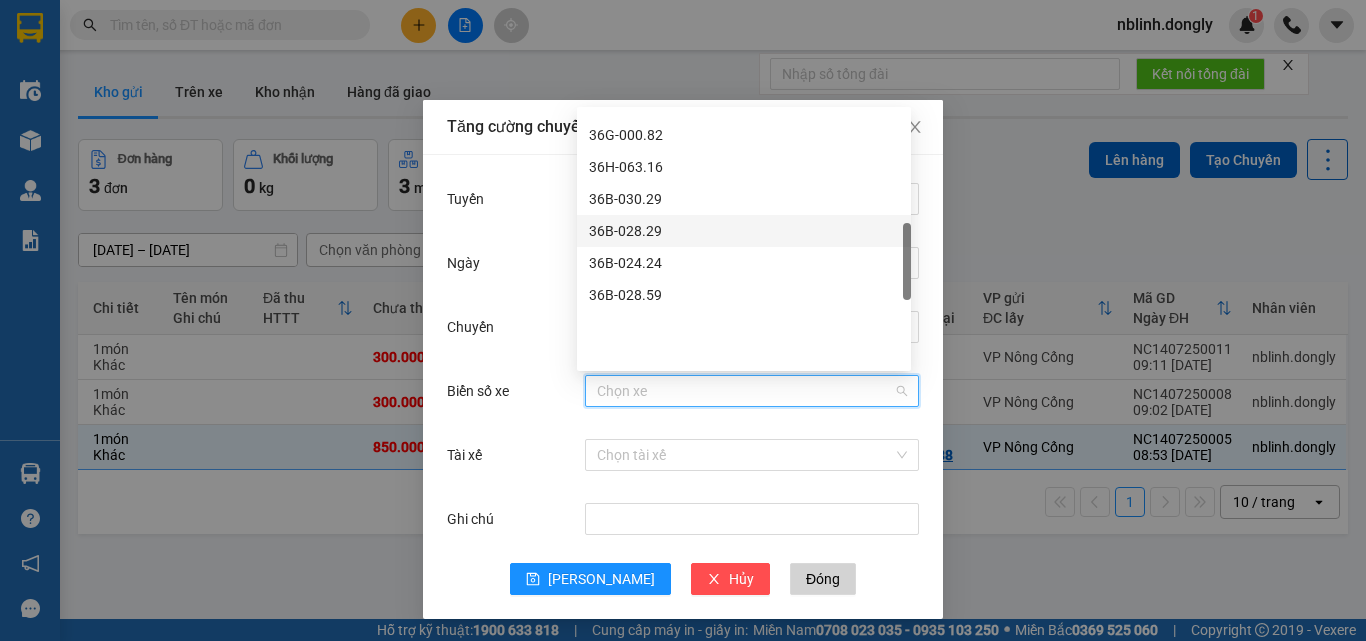 scroll, scrollTop: 500, scrollLeft: 0, axis: vertical 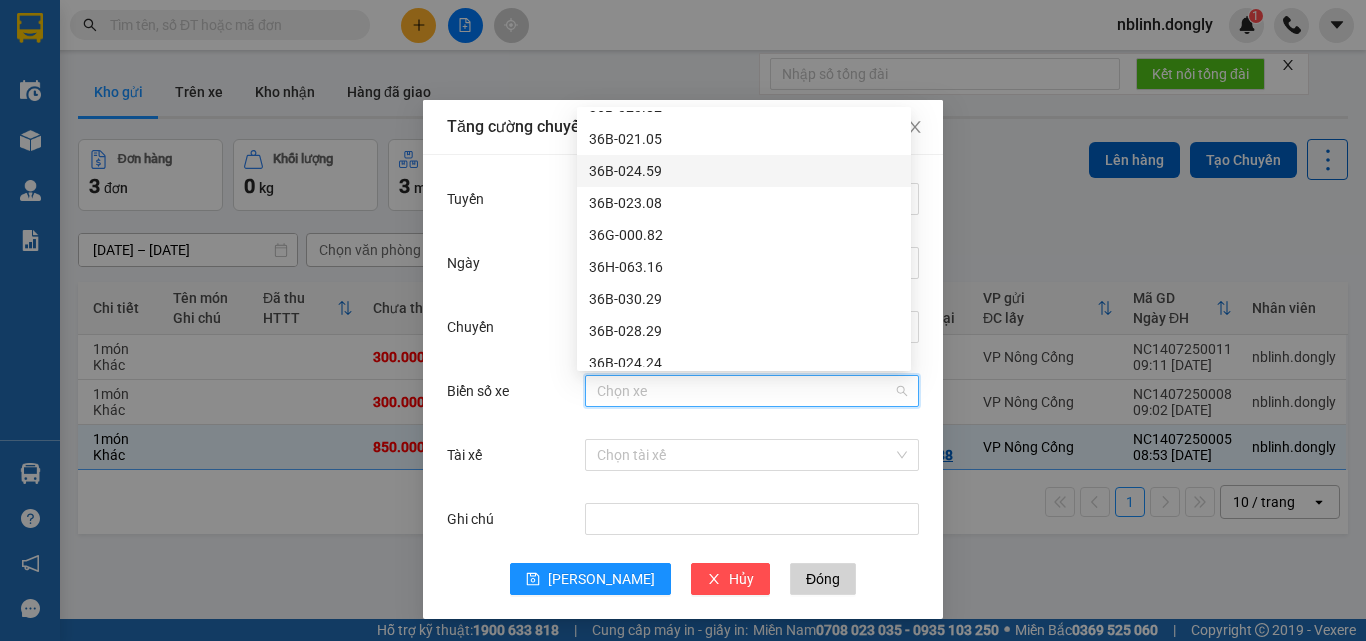 click on "36B-024.59" at bounding box center (744, 171) 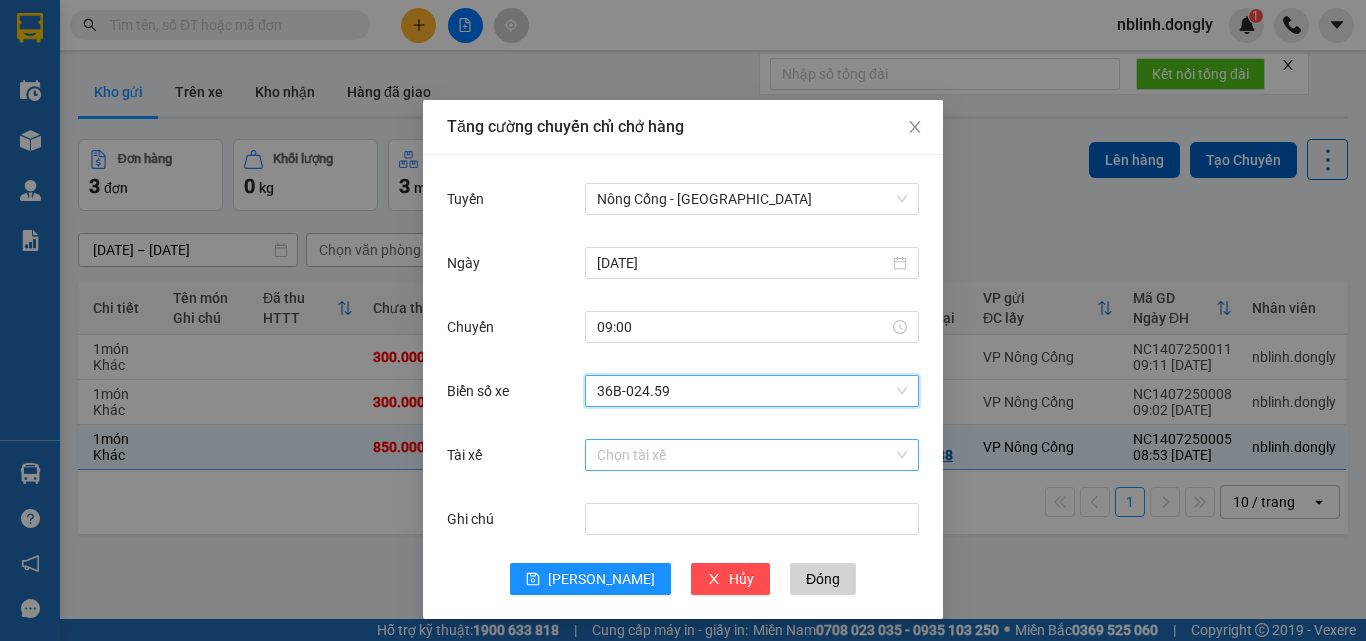 click on "Tài xế" at bounding box center (745, 455) 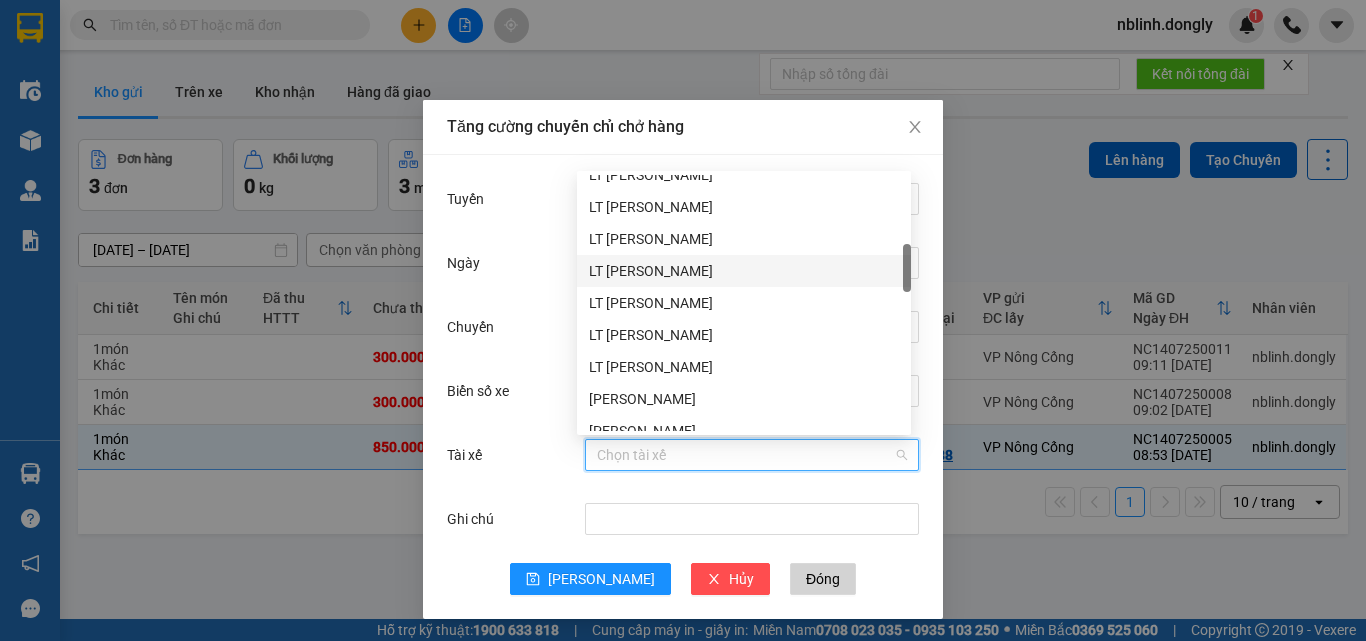 scroll, scrollTop: 500, scrollLeft: 0, axis: vertical 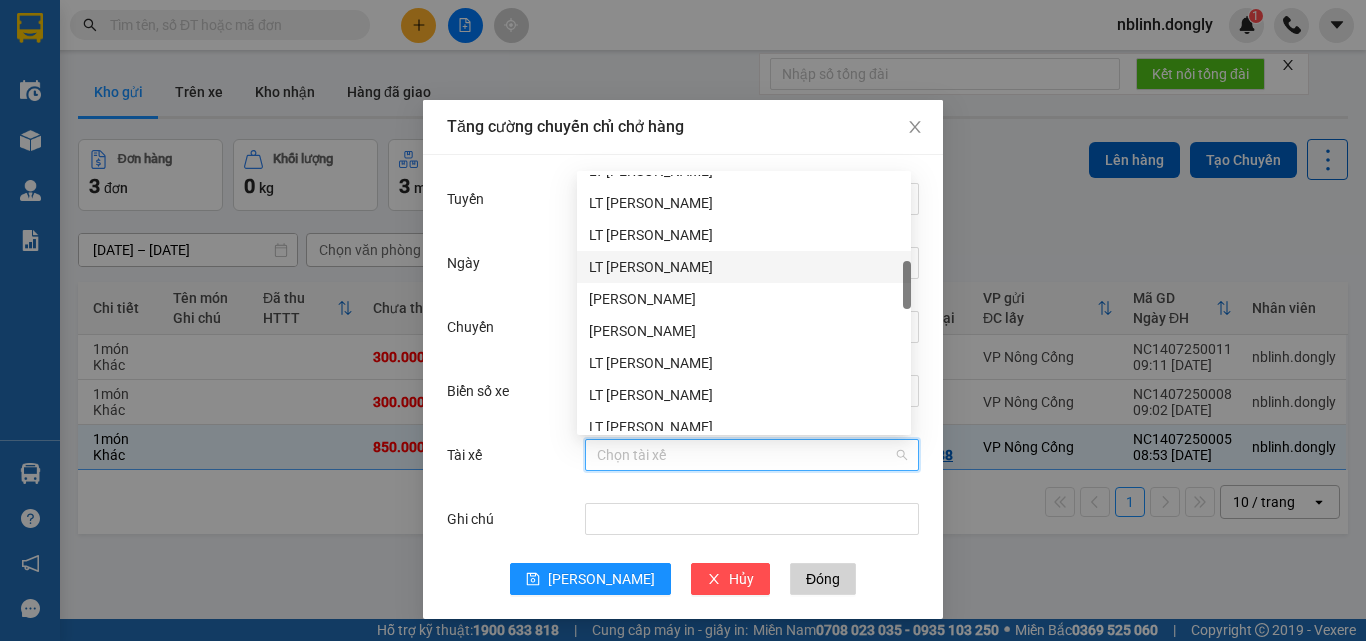 click on "LT [PERSON_NAME]" at bounding box center (744, 267) 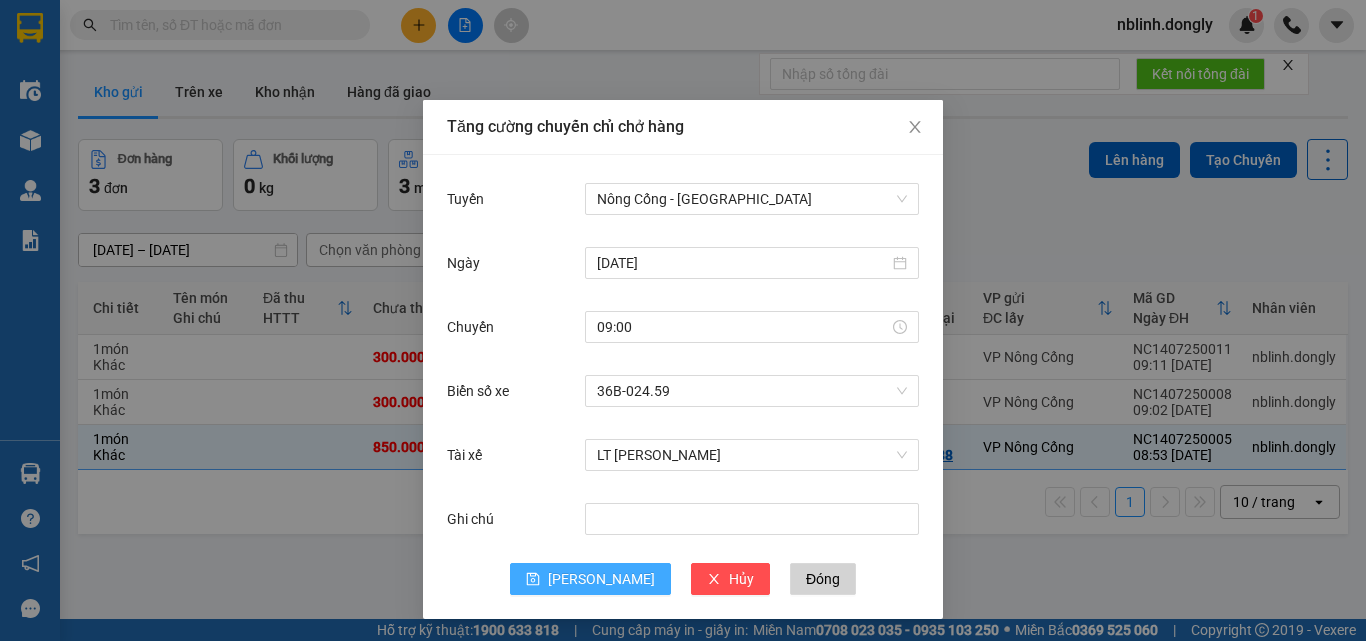 drag, startPoint x: 580, startPoint y: 572, endPoint x: 598, endPoint y: 546, distance: 31.622776 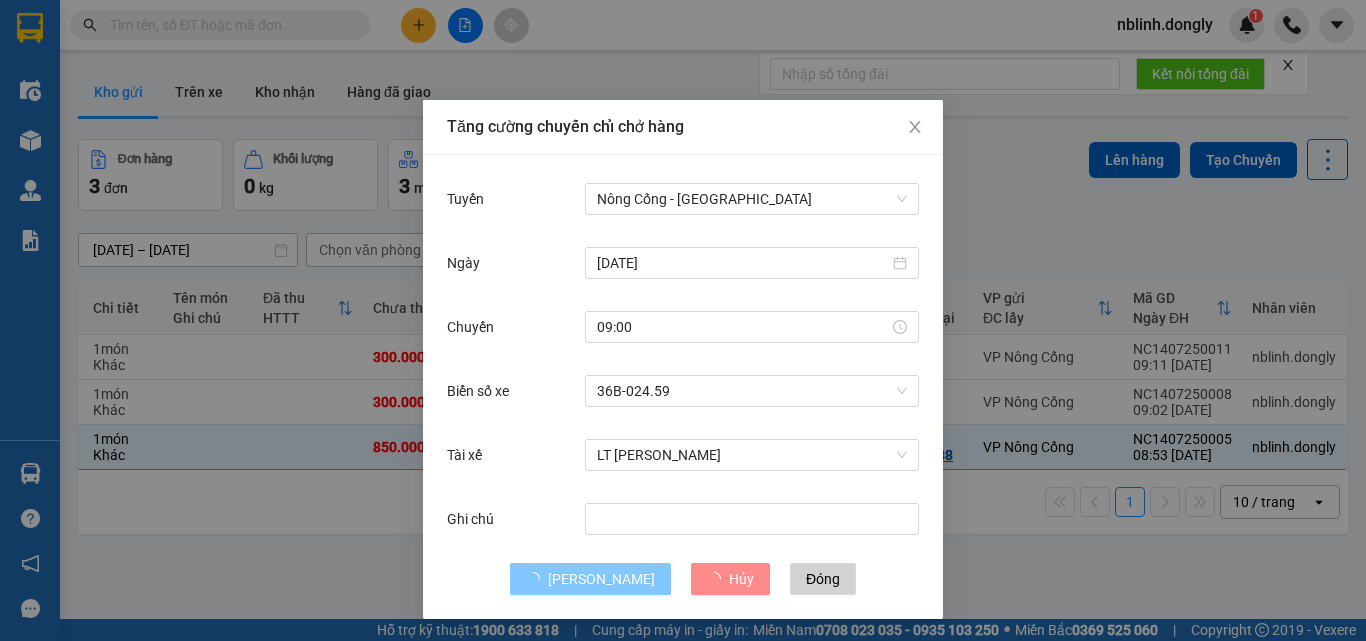 type 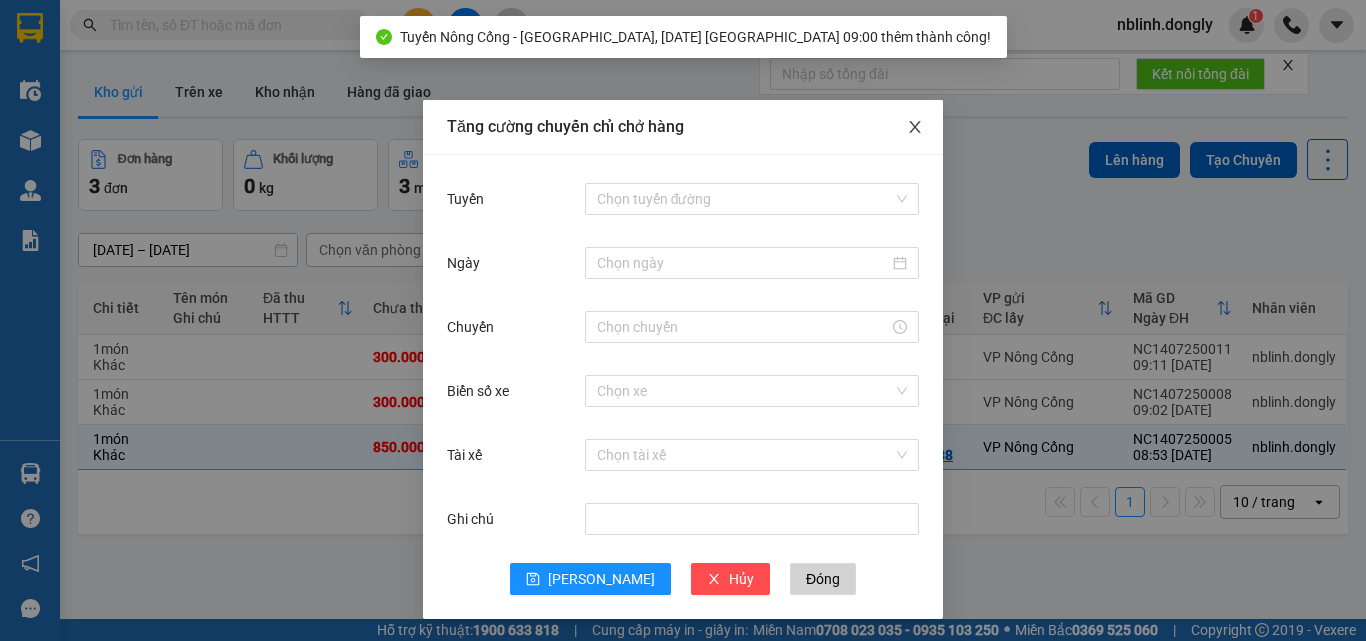 click at bounding box center [915, 128] 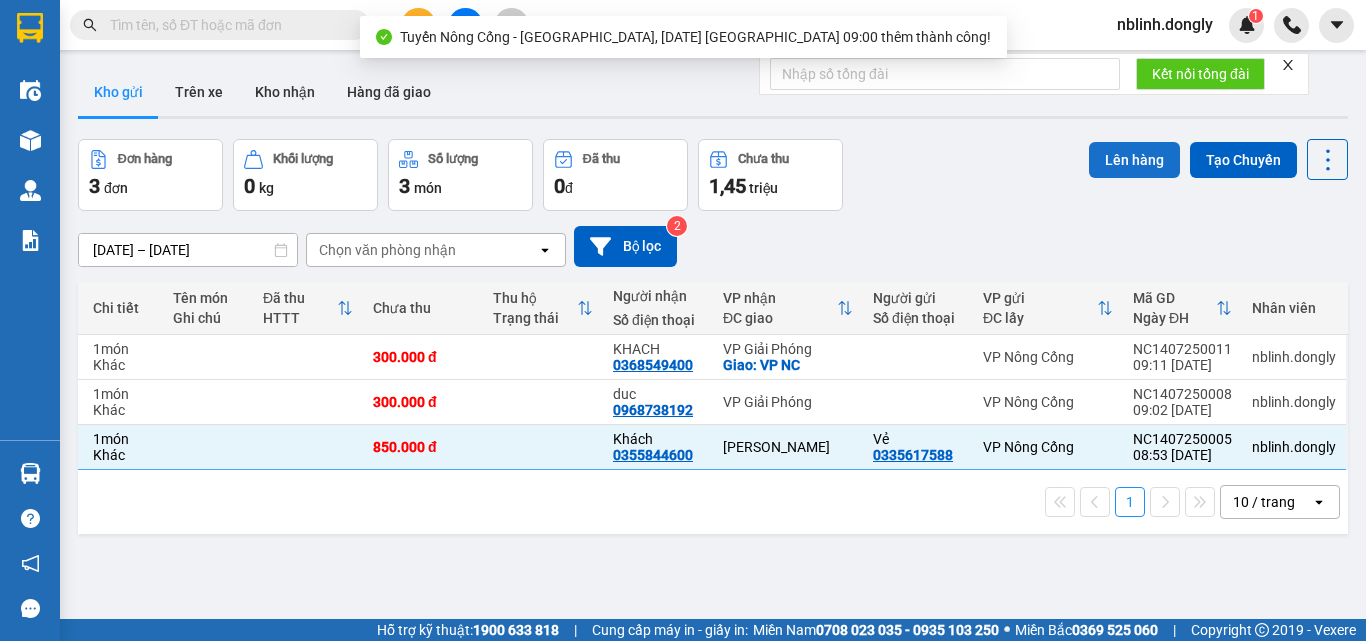 click on "Lên hàng" at bounding box center (1134, 160) 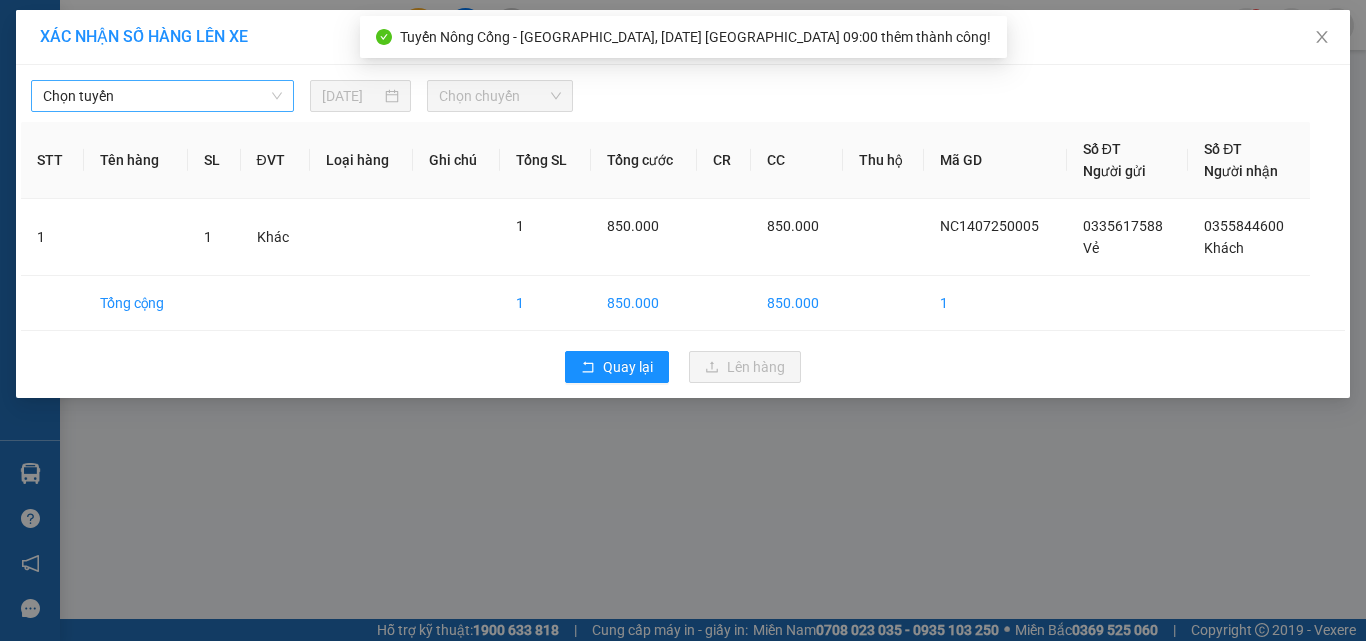 click on "Chọn tuyến" at bounding box center (162, 96) 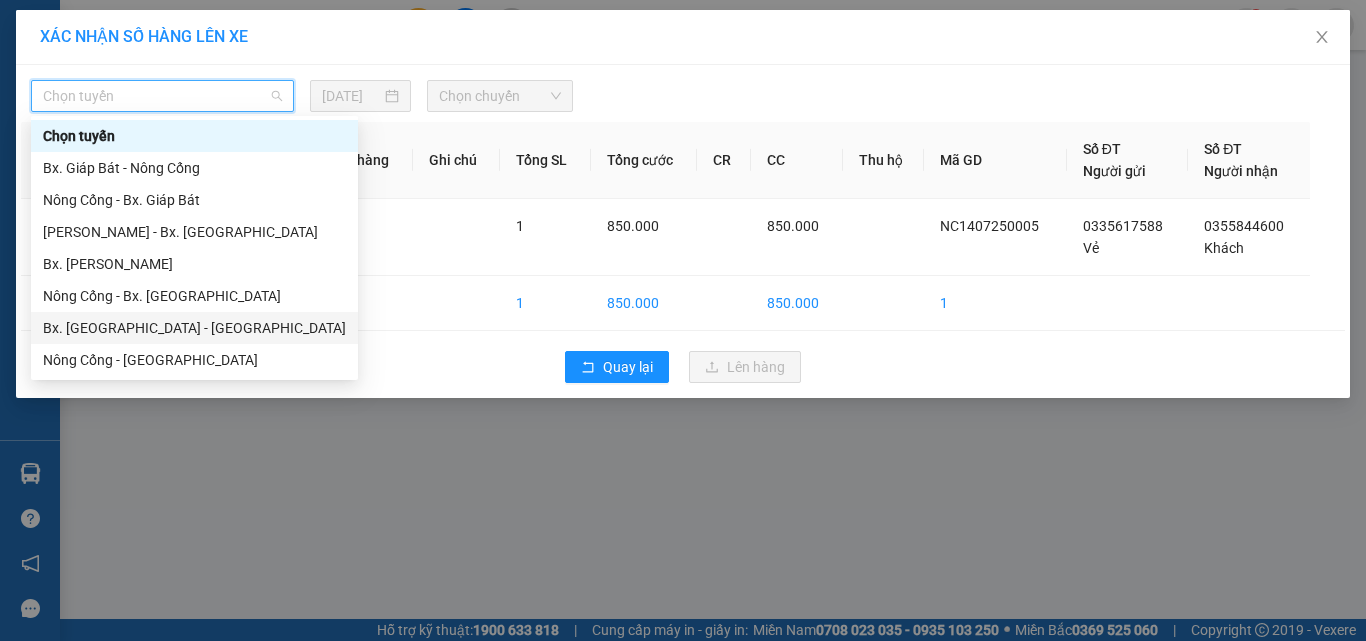 scroll, scrollTop: 32, scrollLeft: 0, axis: vertical 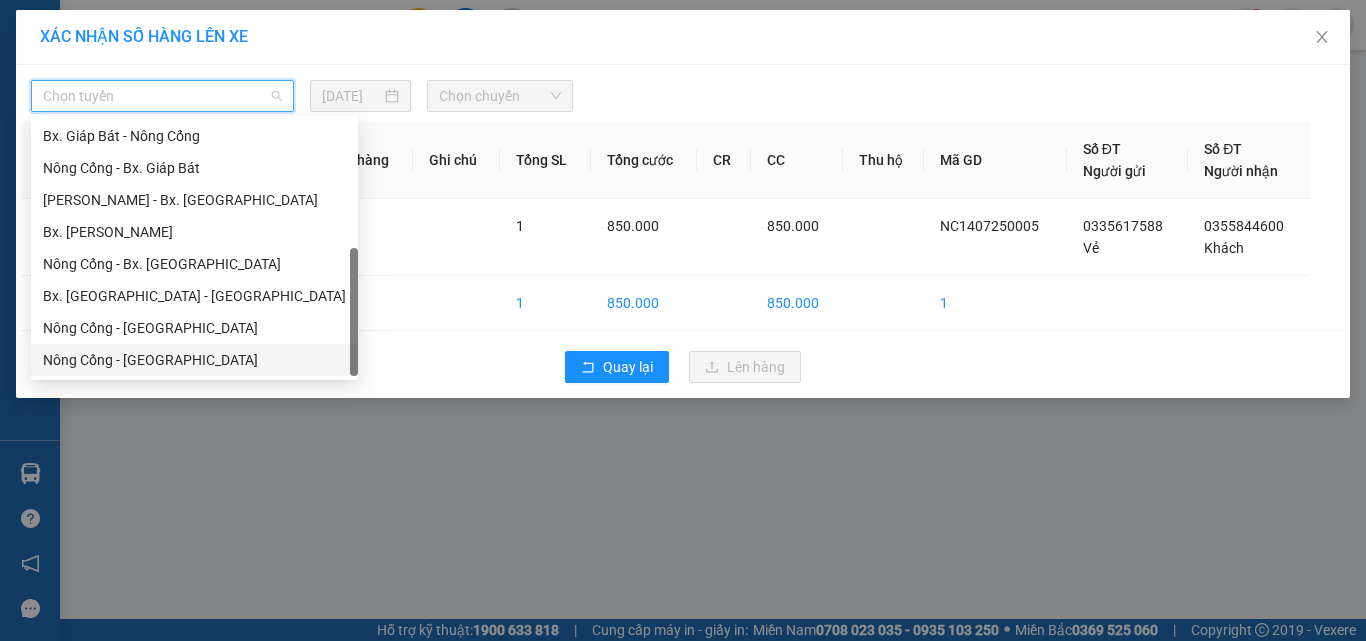 click on "Nông Cống - [GEOGRAPHIC_DATA]" at bounding box center [194, 360] 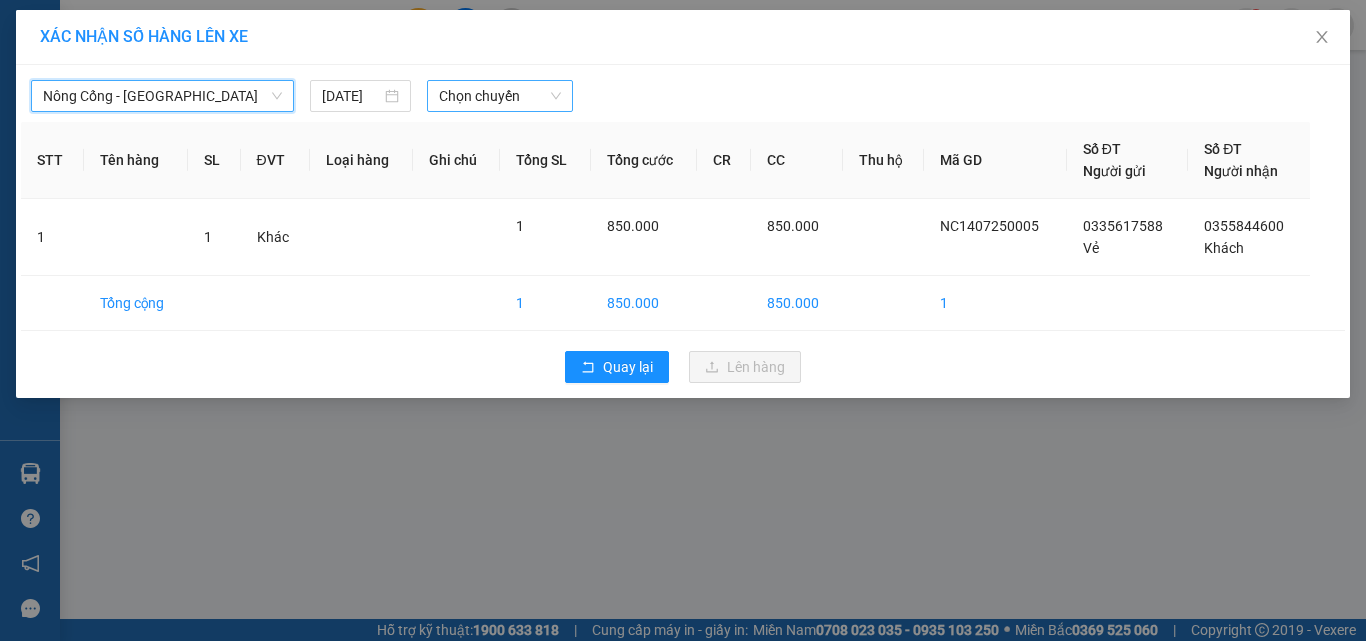 click on "Chọn chuyến" at bounding box center (500, 96) 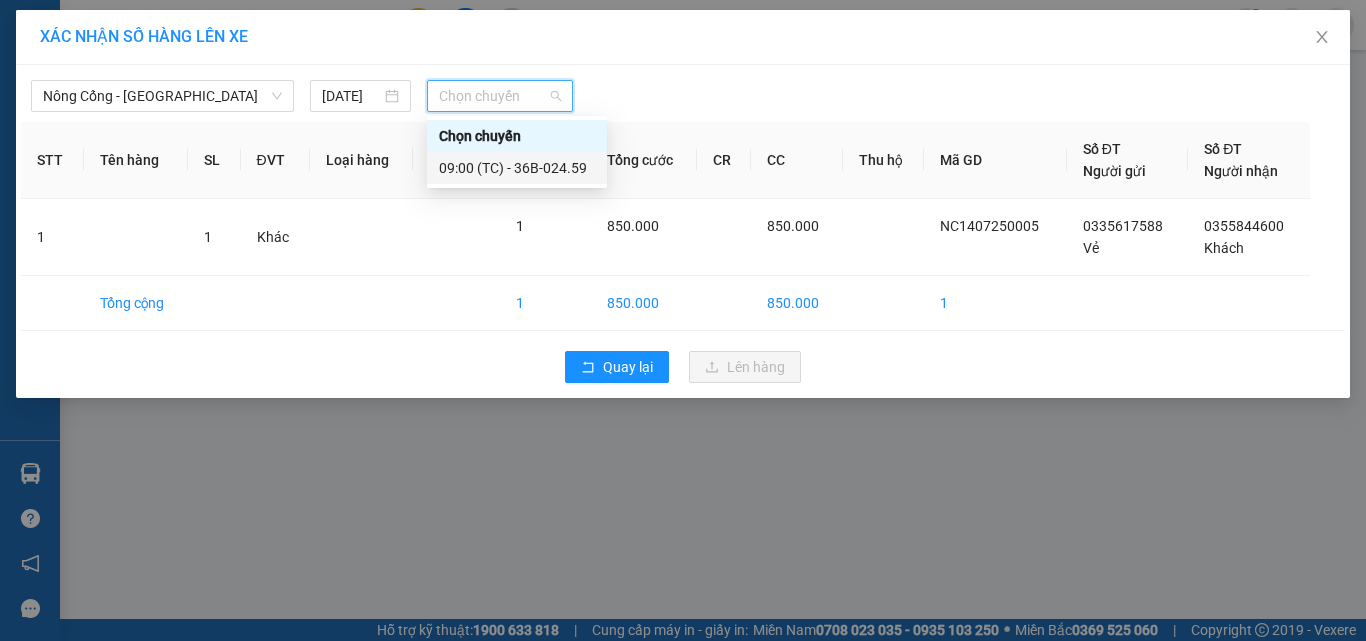 click on "09:00   (TC)   - 36B-024.59" at bounding box center (517, 168) 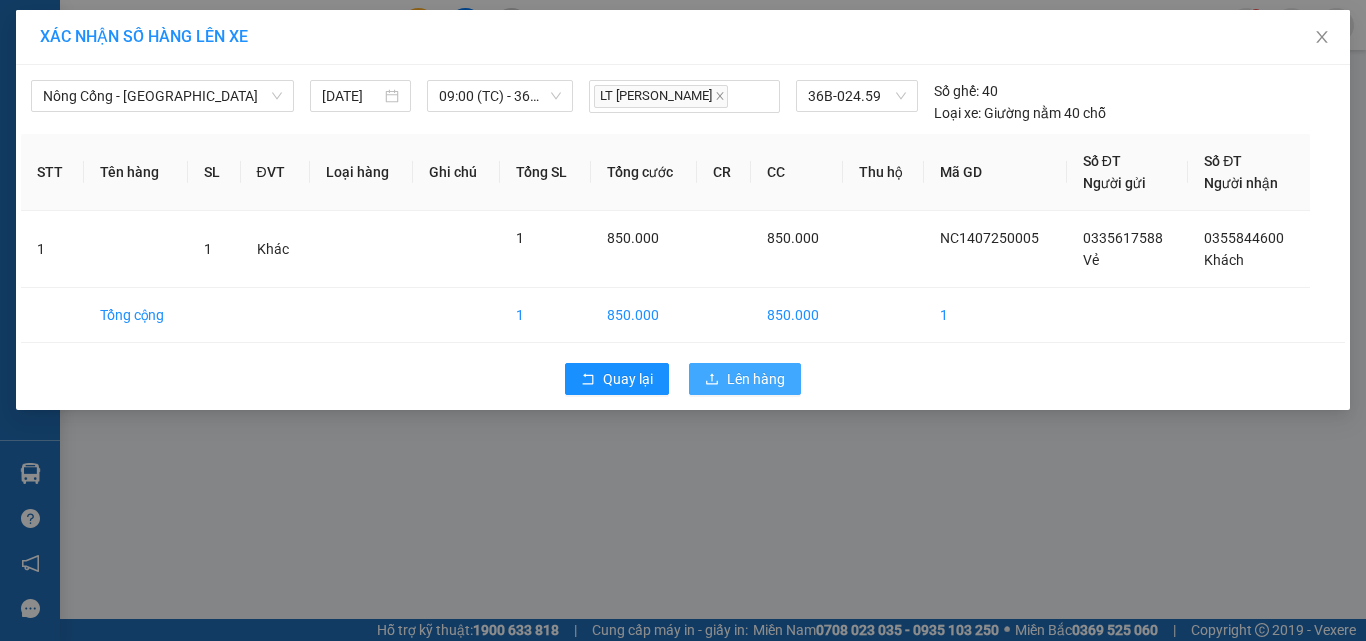 click on "Lên hàng" at bounding box center [756, 379] 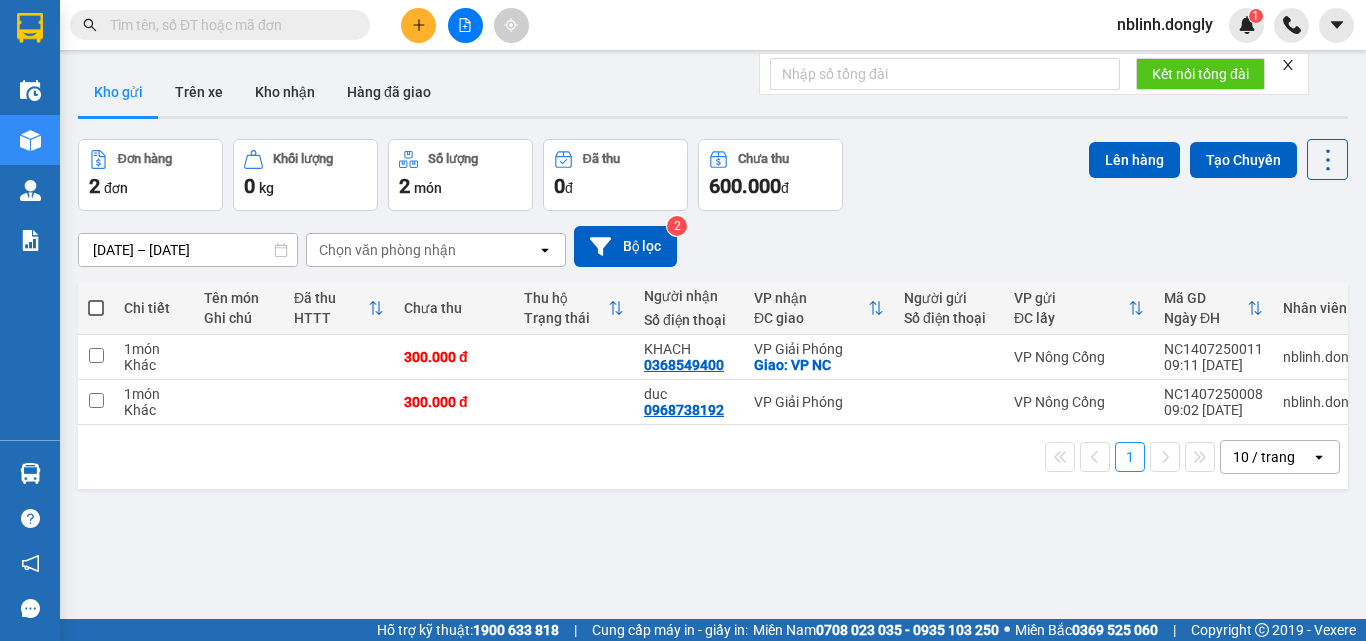 click on "Chưa thu" at bounding box center [454, 308] 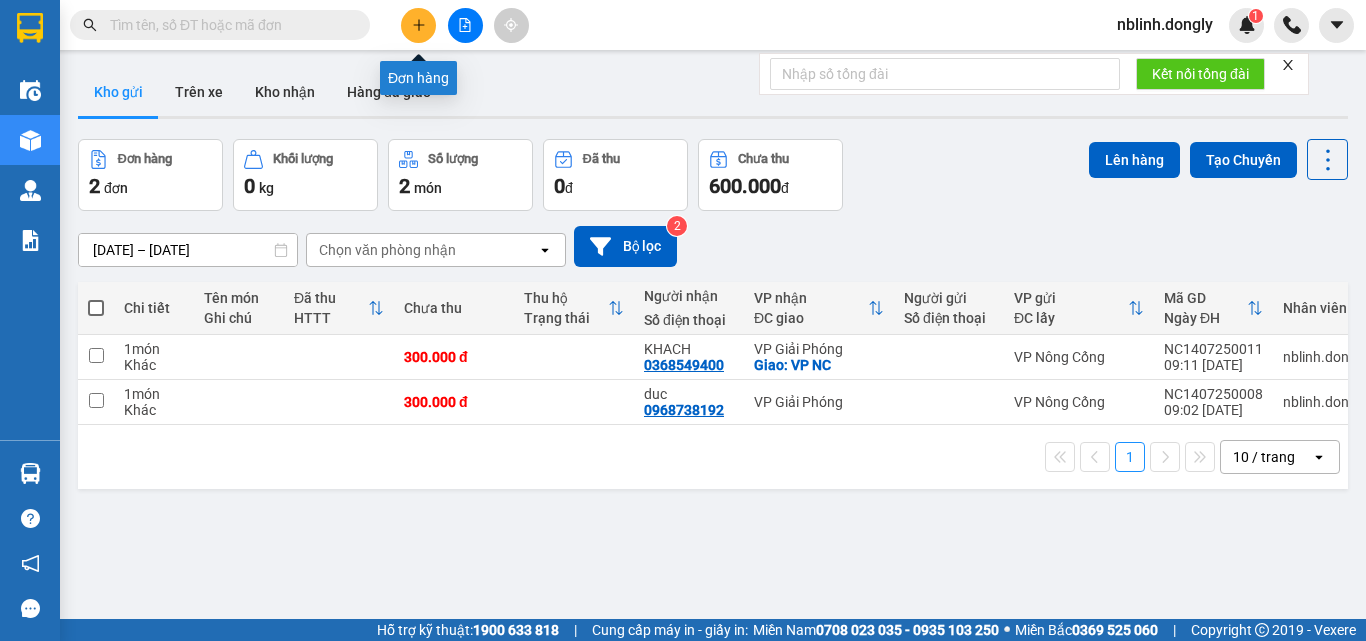 click 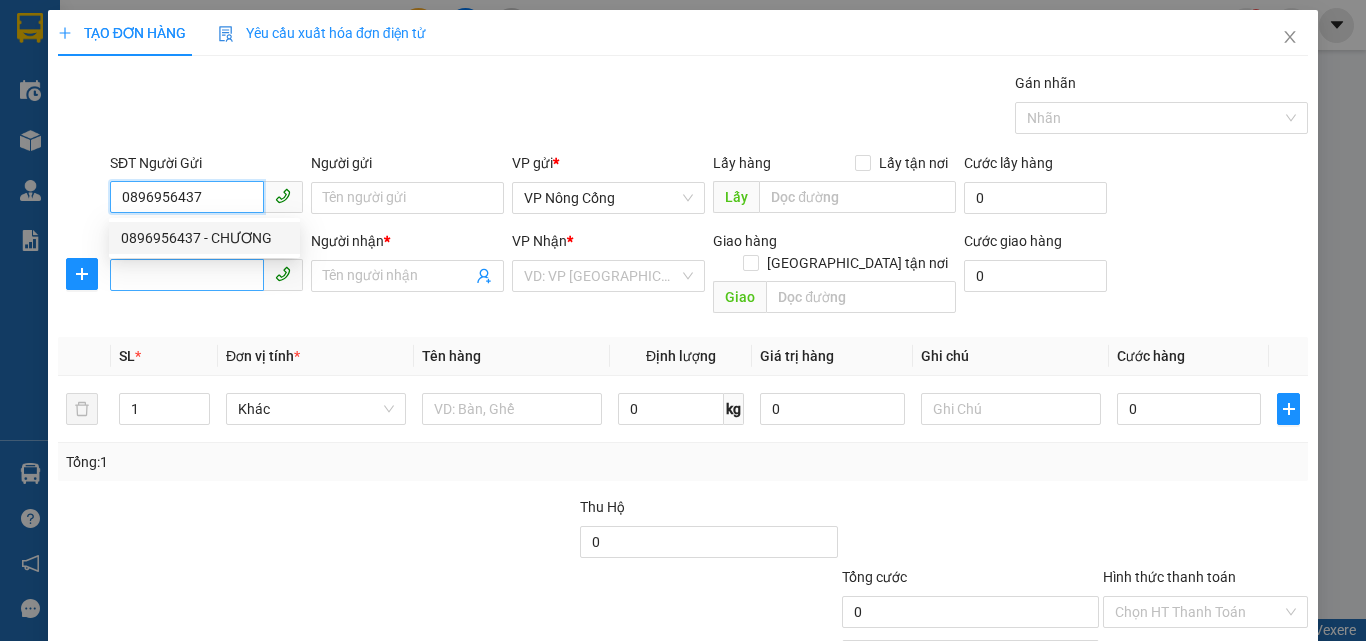 type on "0896956437" 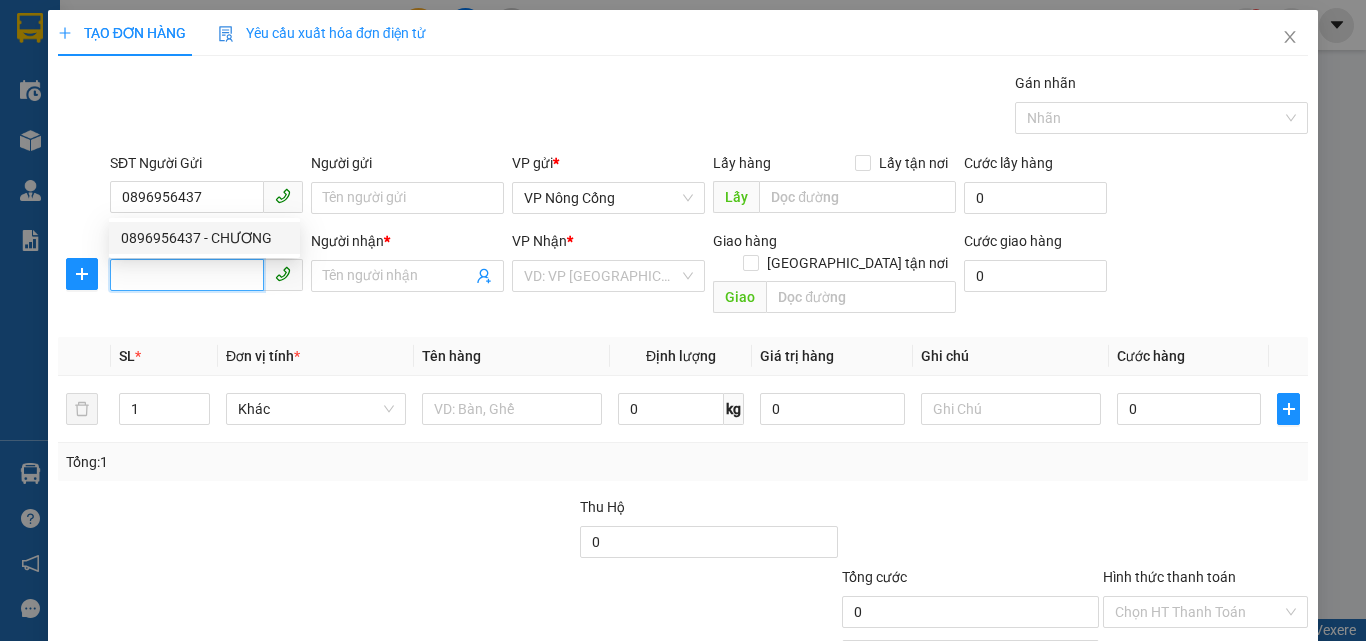 click on "SĐT Người Nhận  *" at bounding box center (187, 275) 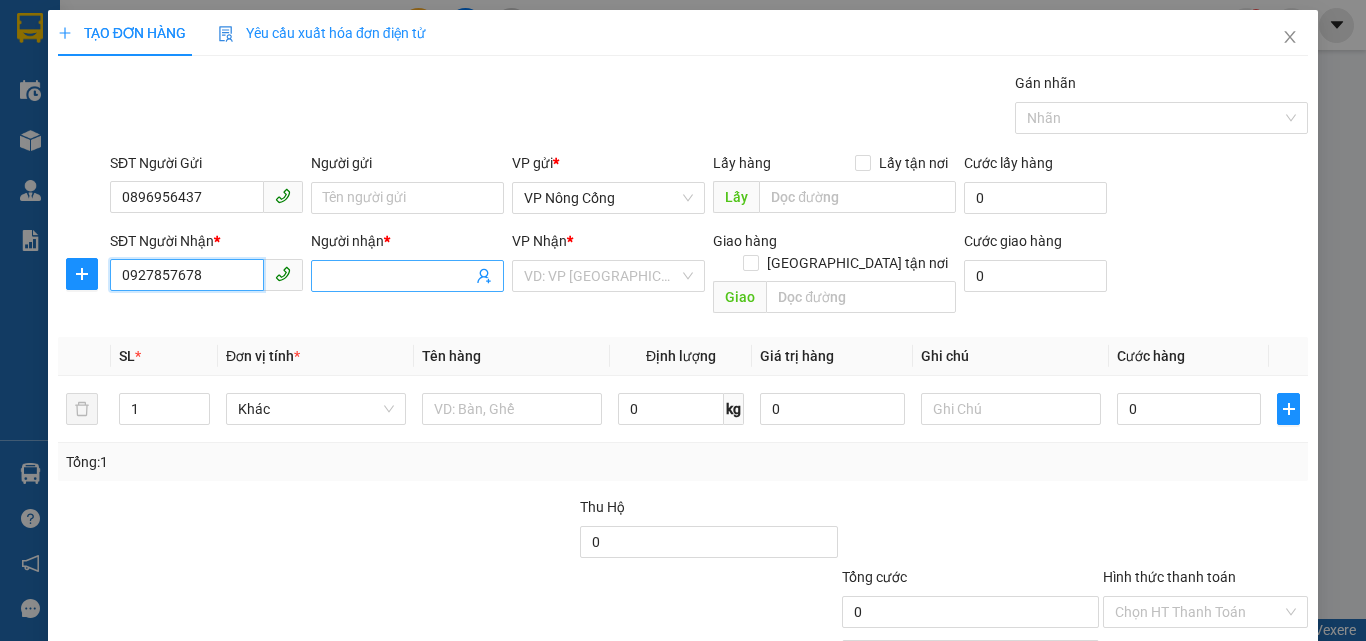type on "0927857678" 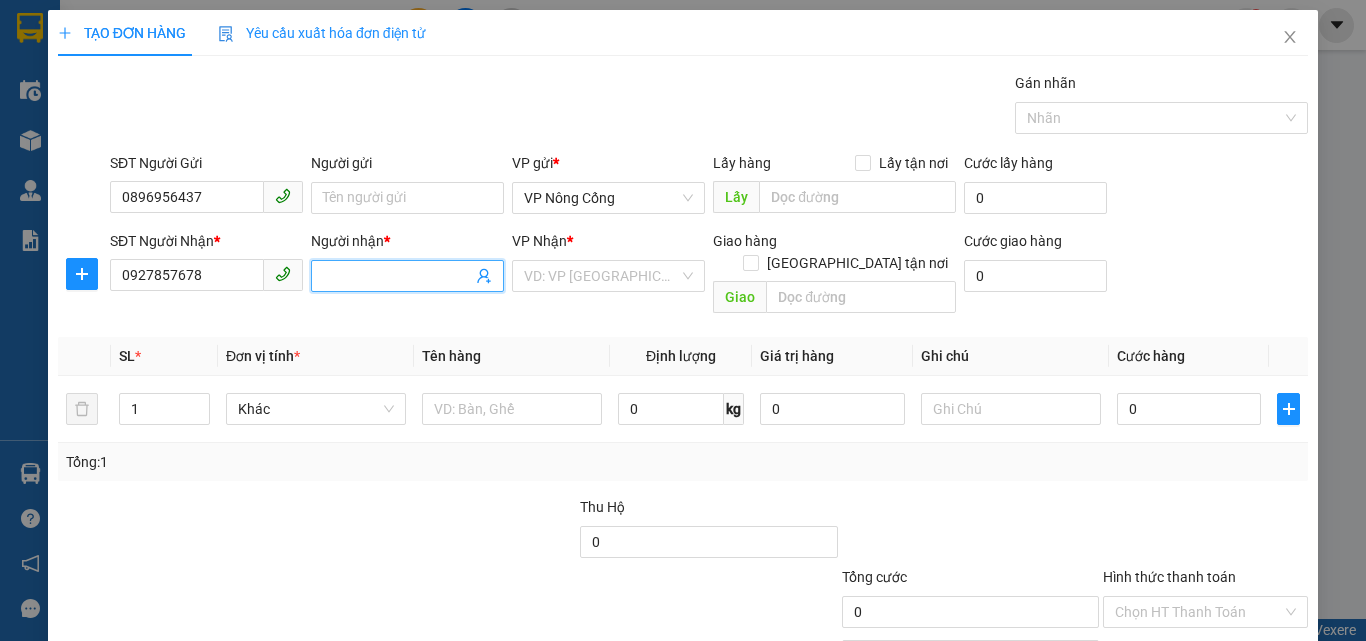 click on "Người nhận  *" at bounding box center [397, 276] 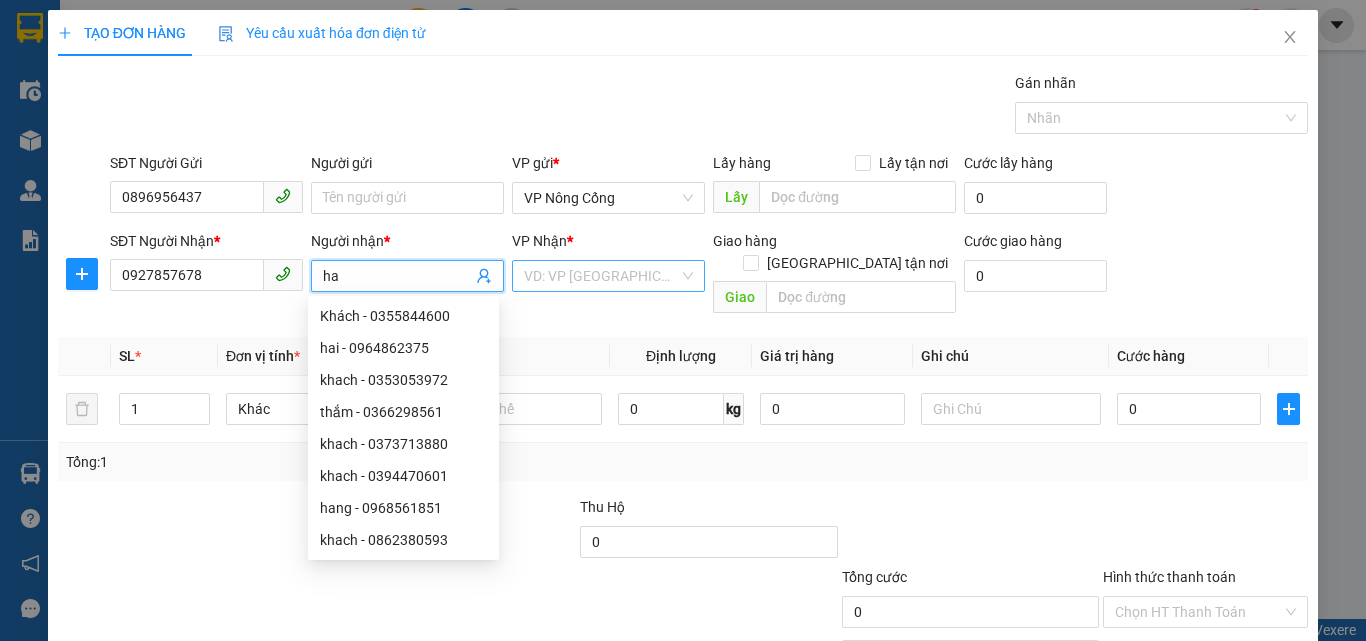 type on "ha" 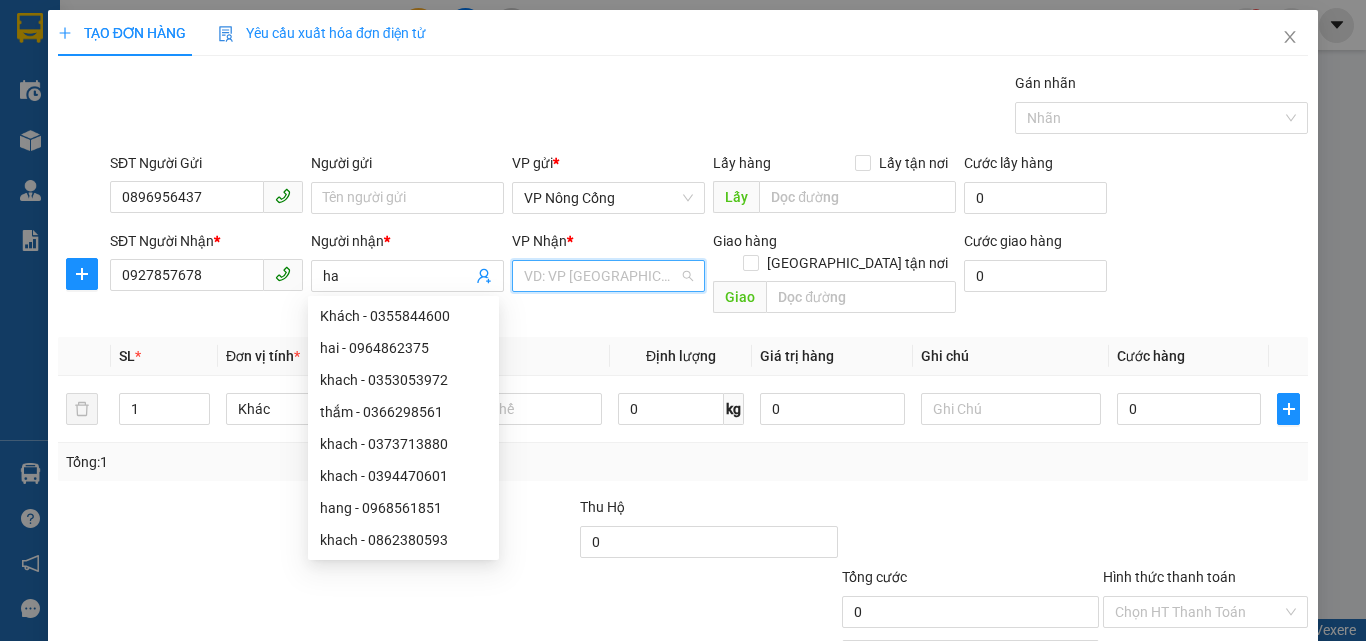 click at bounding box center [601, 276] 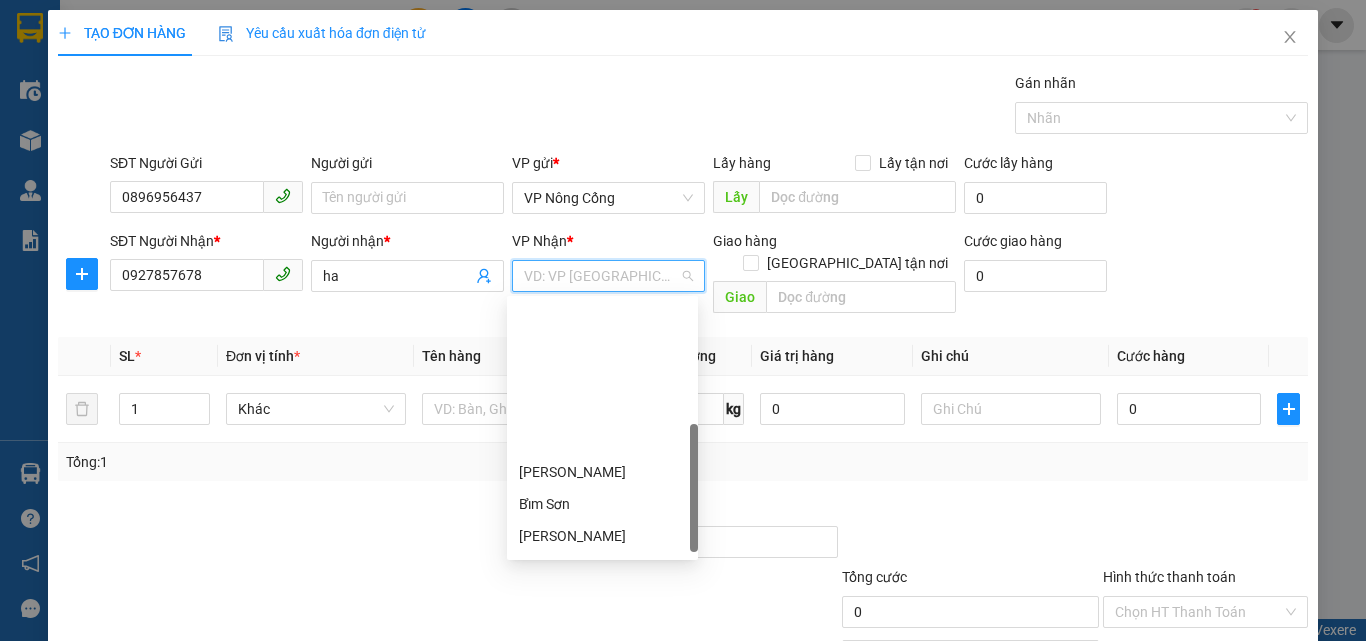 scroll, scrollTop: 280, scrollLeft: 0, axis: vertical 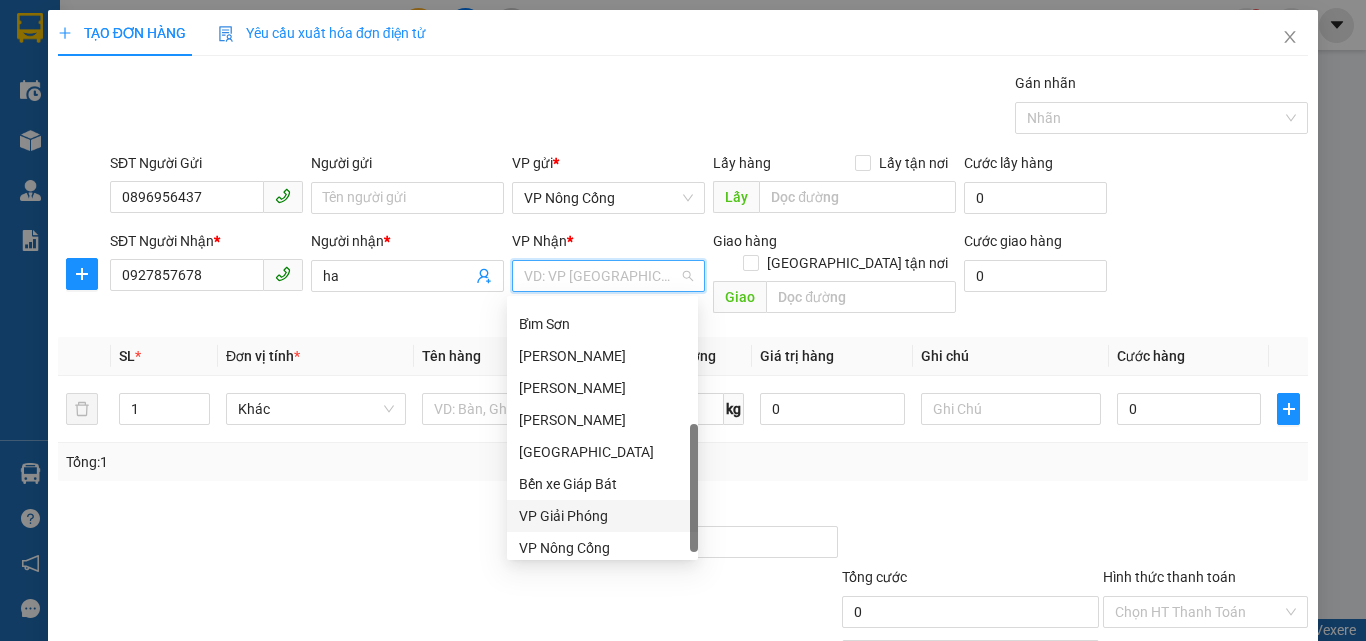 drag, startPoint x: 574, startPoint y: 513, endPoint x: 654, endPoint y: 498, distance: 81.394104 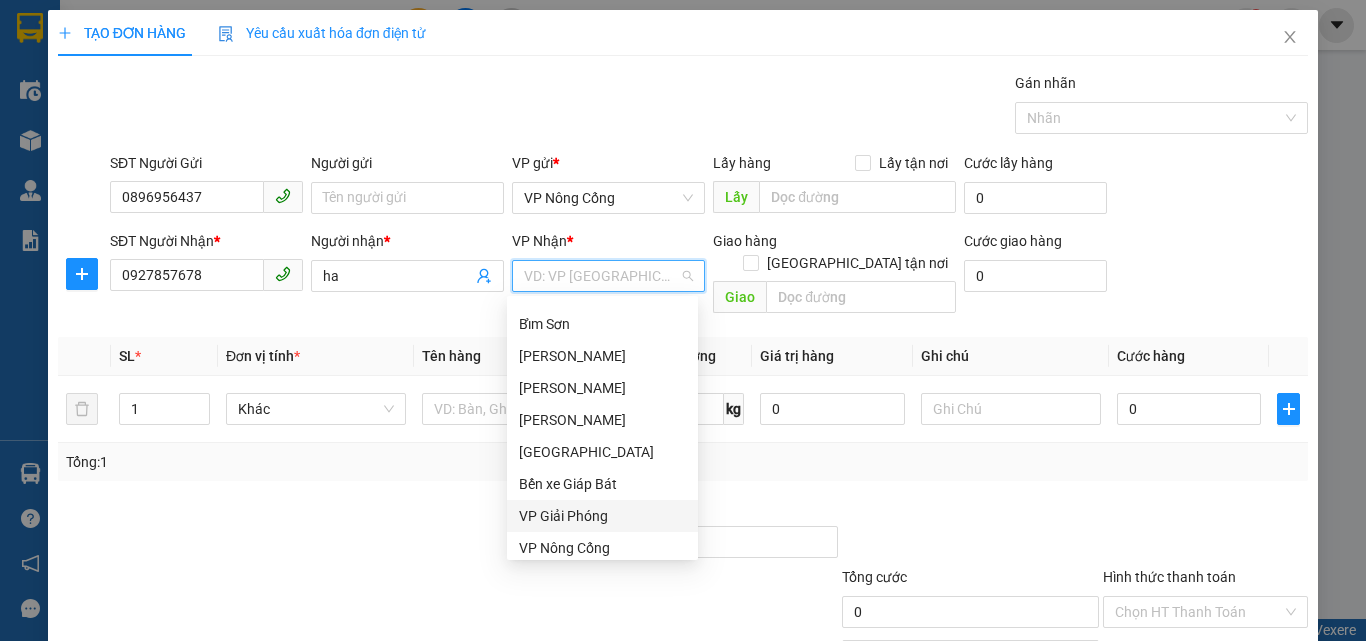 click on "VP Giải Phóng" at bounding box center (602, 516) 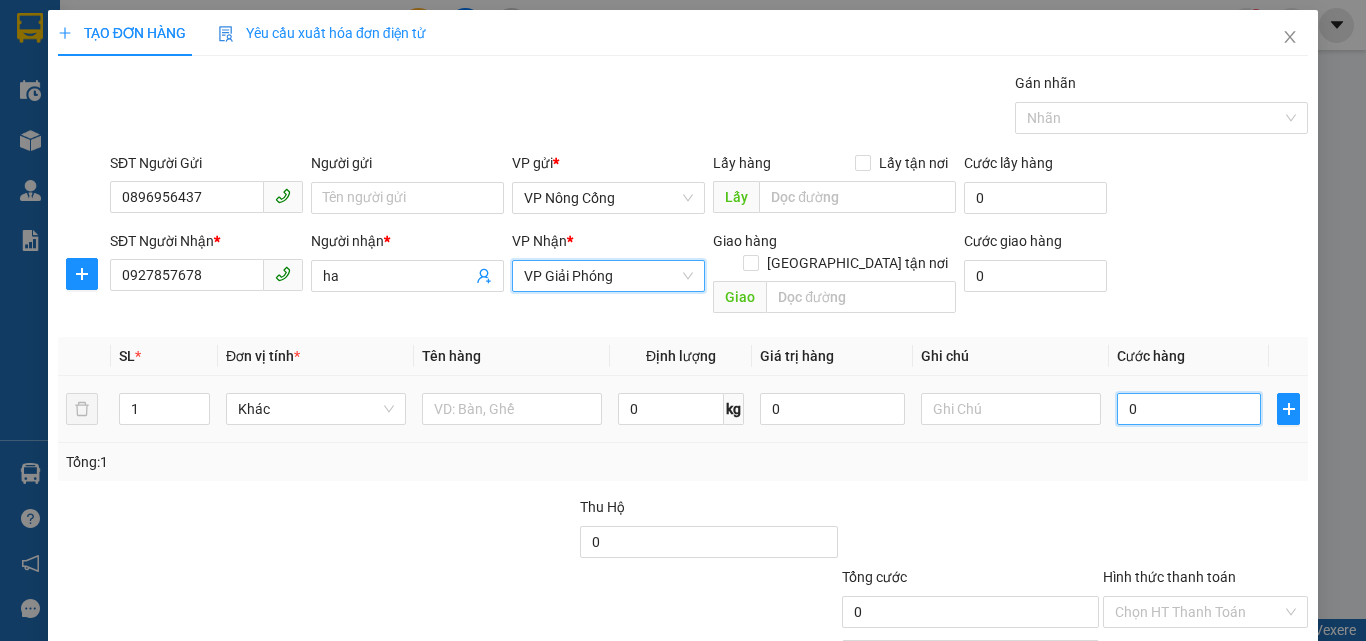 click on "0" at bounding box center (1189, 409) 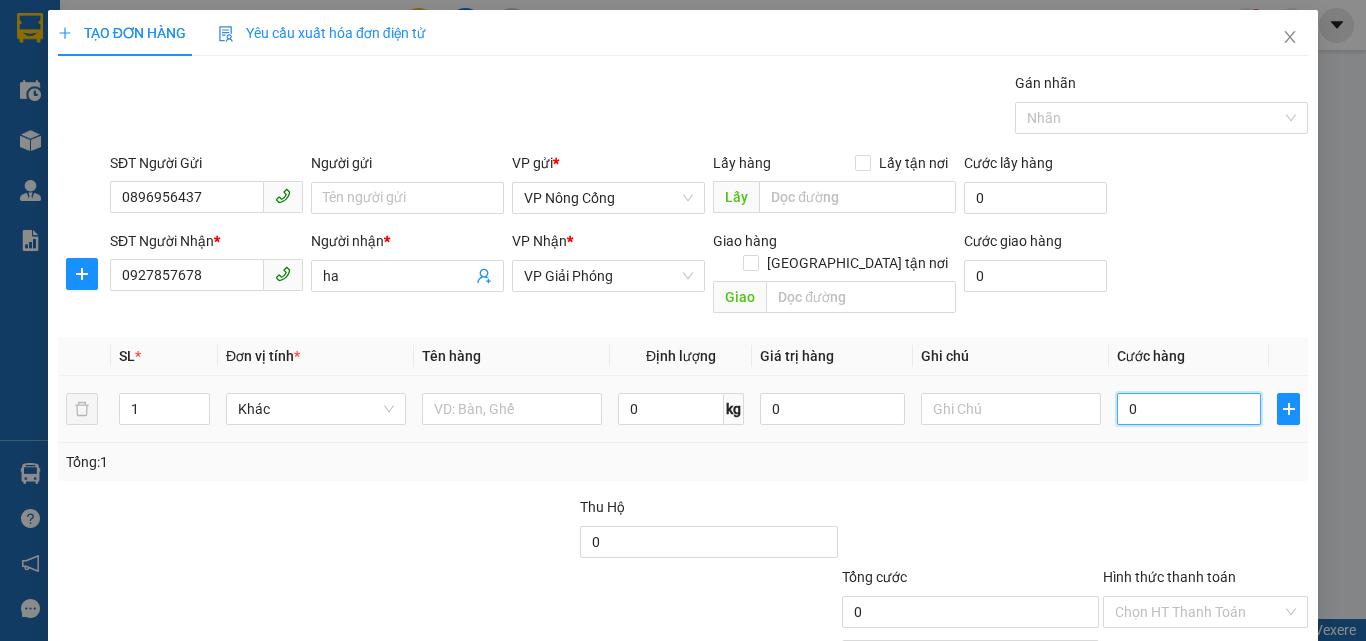 type on "5" 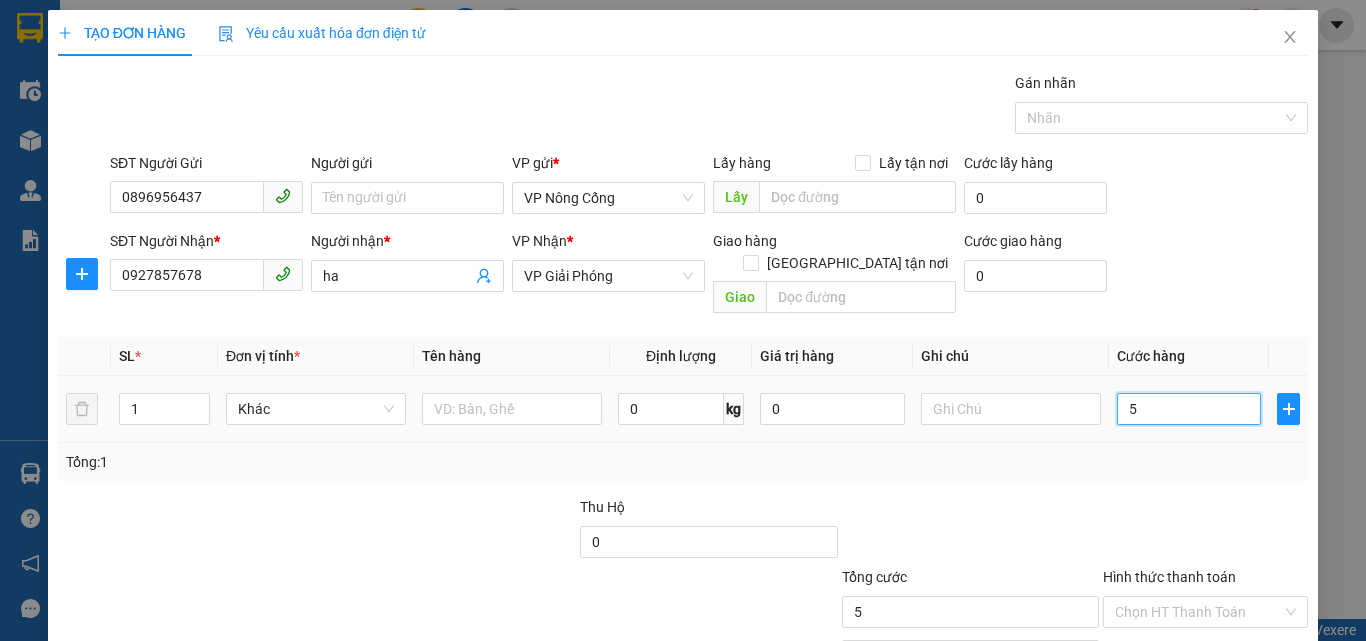 type on "50" 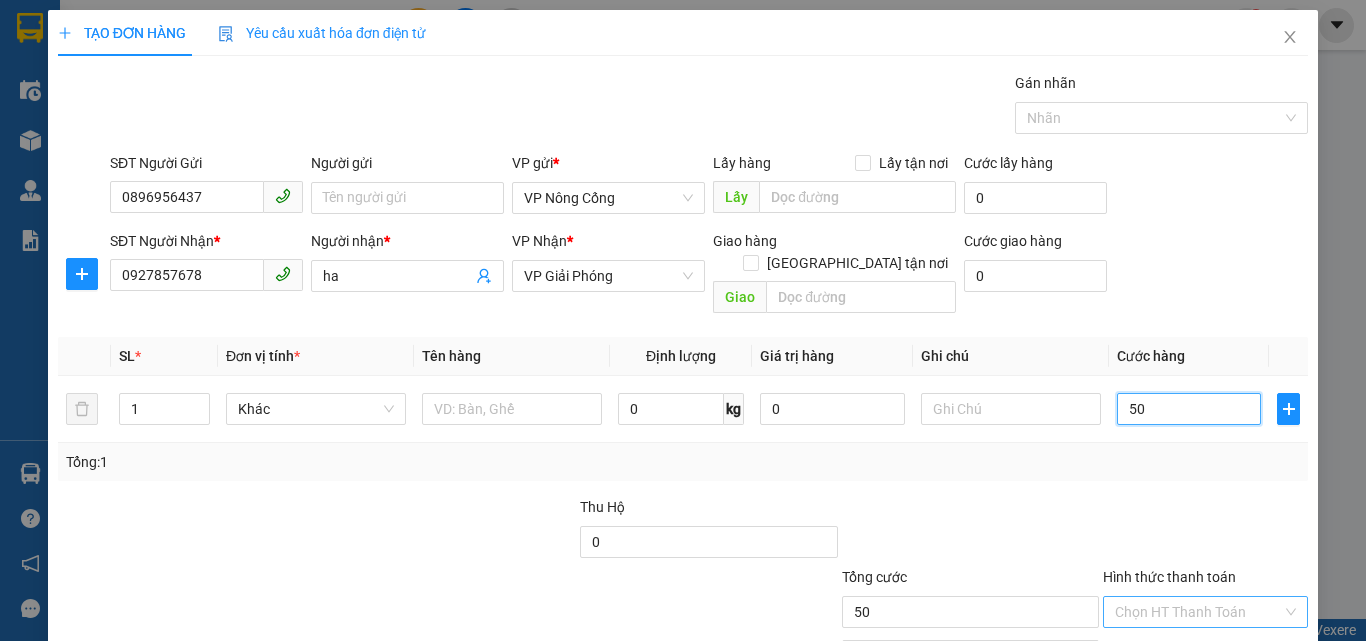 scroll, scrollTop: 99, scrollLeft: 0, axis: vertical 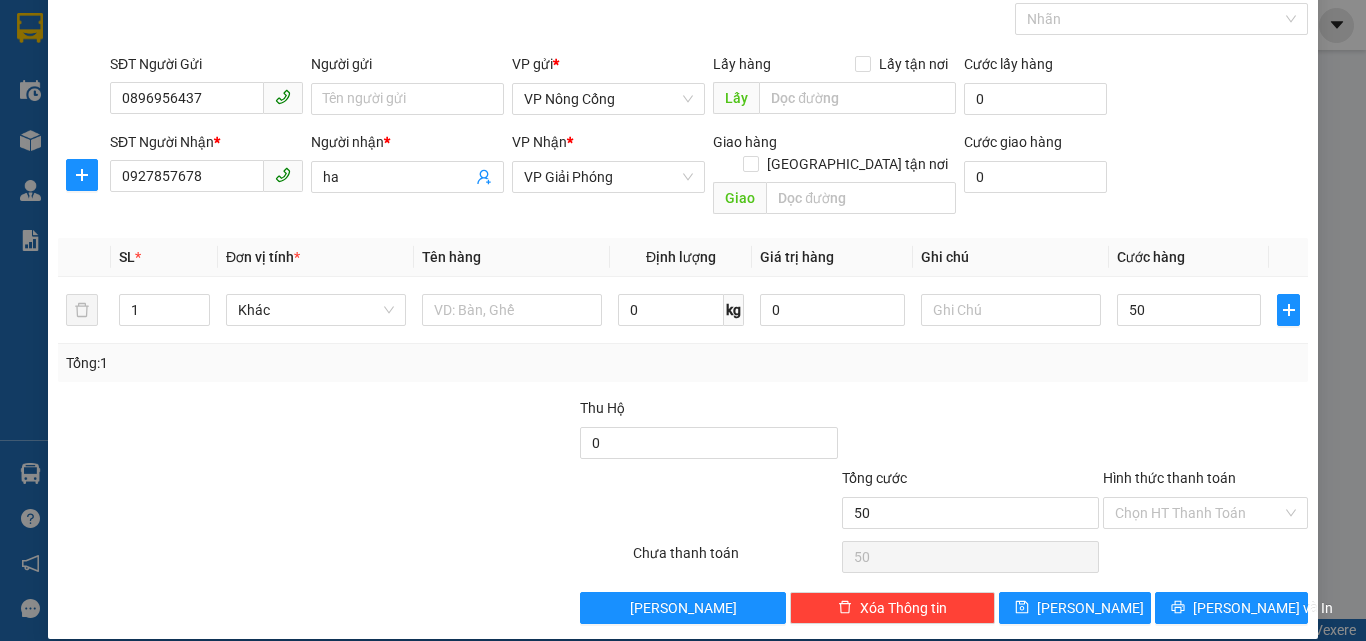 type on "50.000" 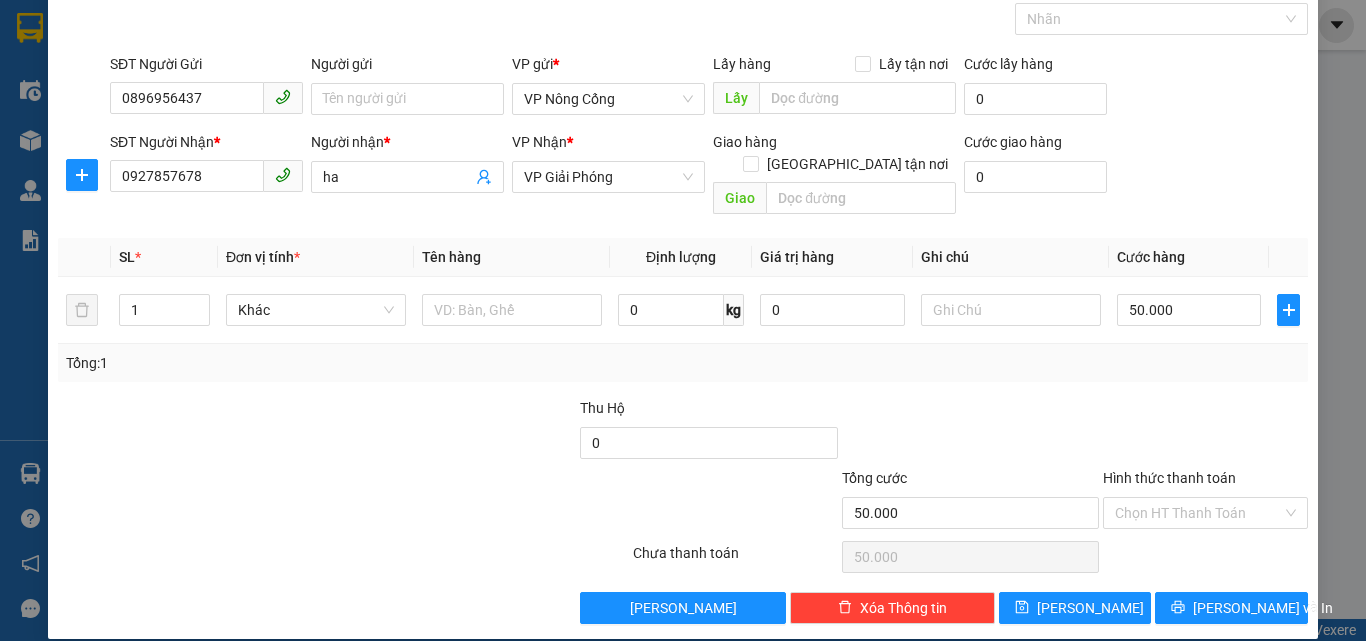 click on "Hình thức thanh toán" at bounding box center (1169, 478) 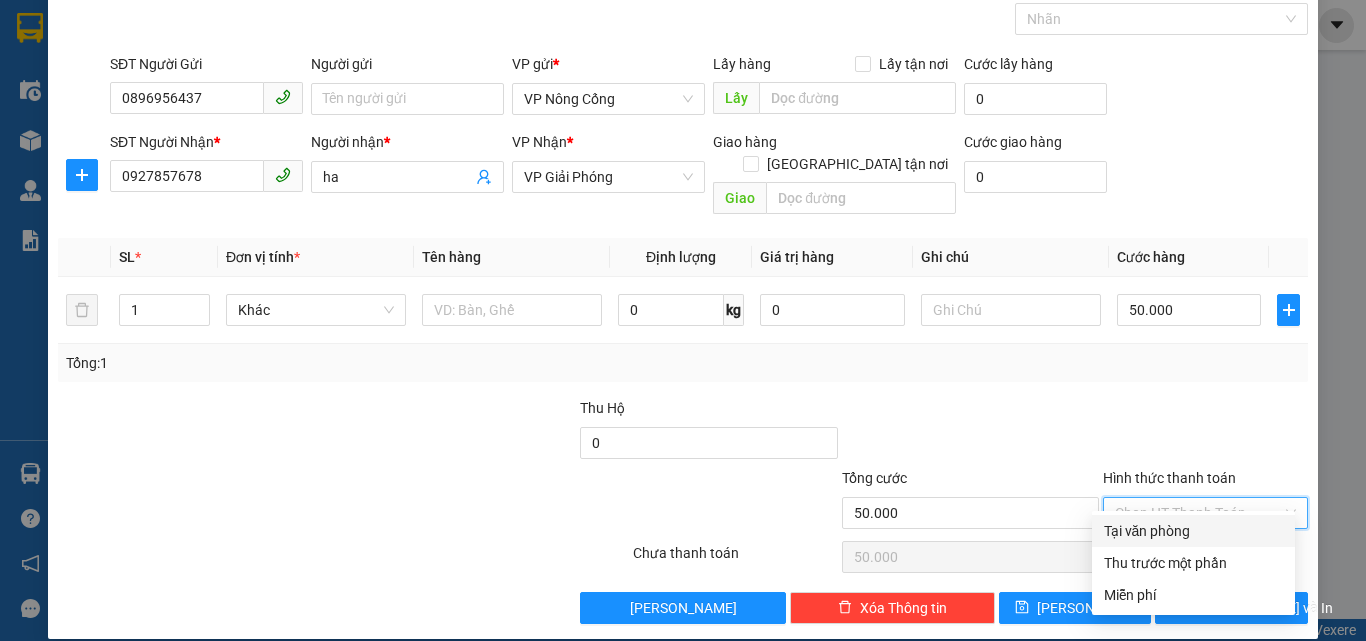 click on "Tại văn phòng" at bounding box center (1193, 531) 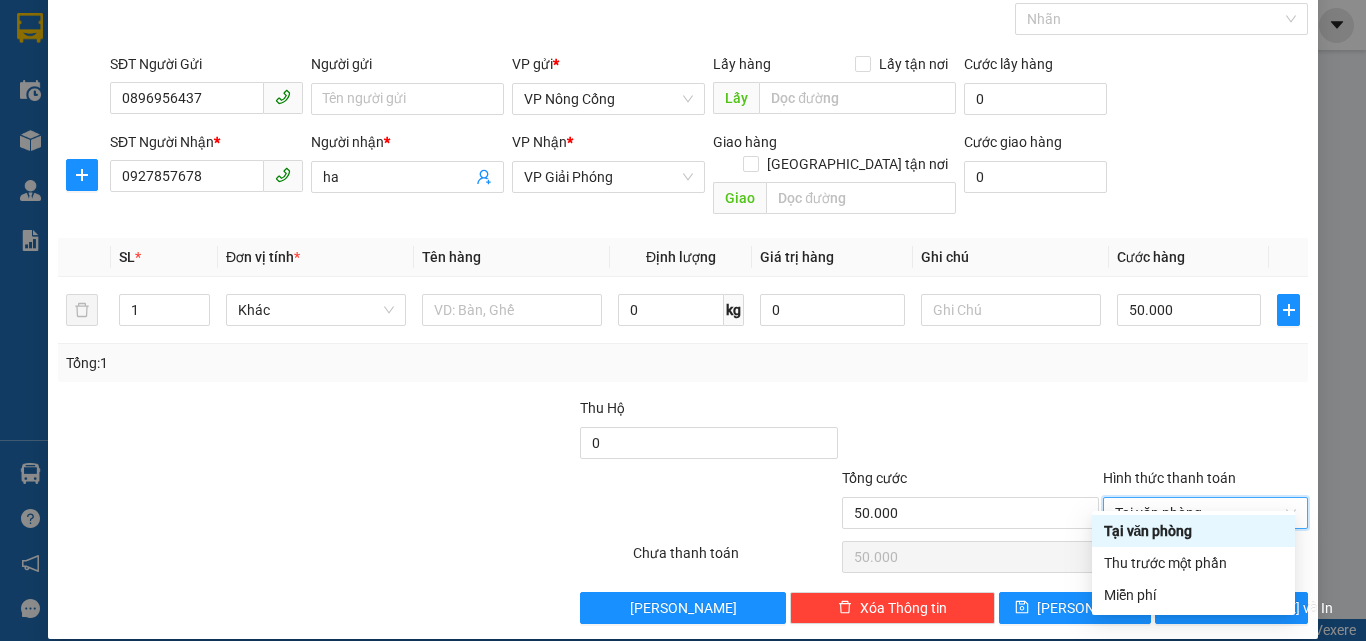 type on "0" 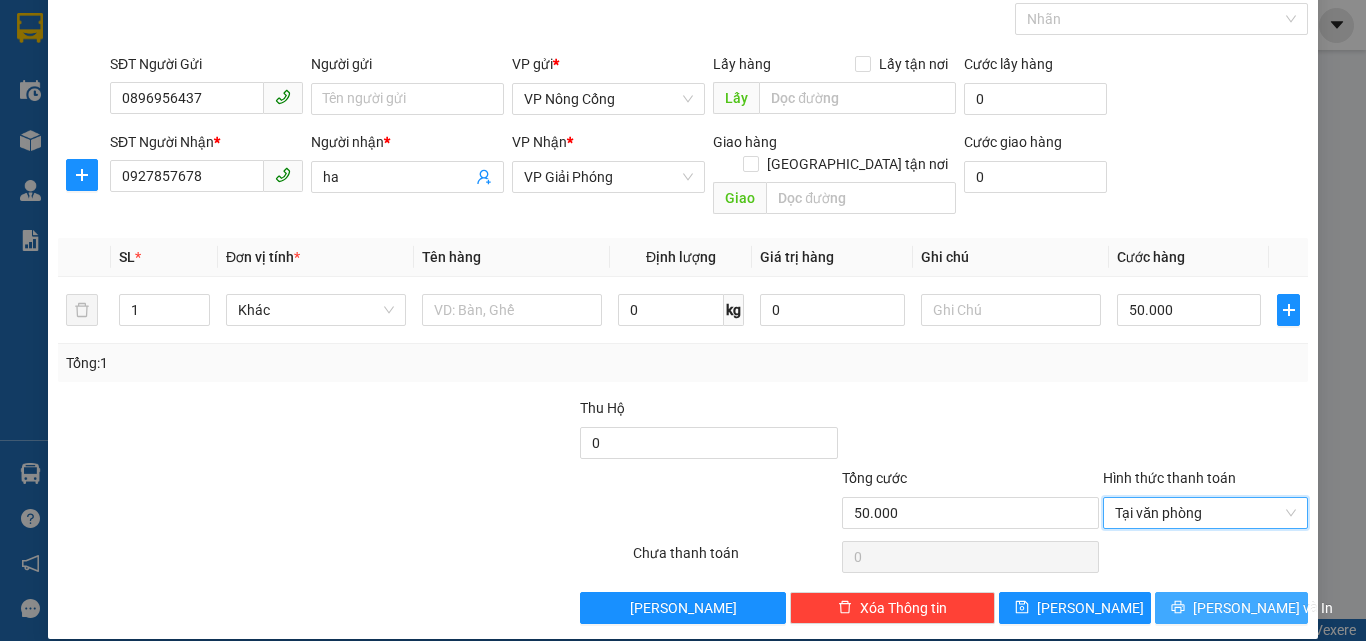 click on "[PERSON_NAME] và In" at bounding box center [1263, 608] 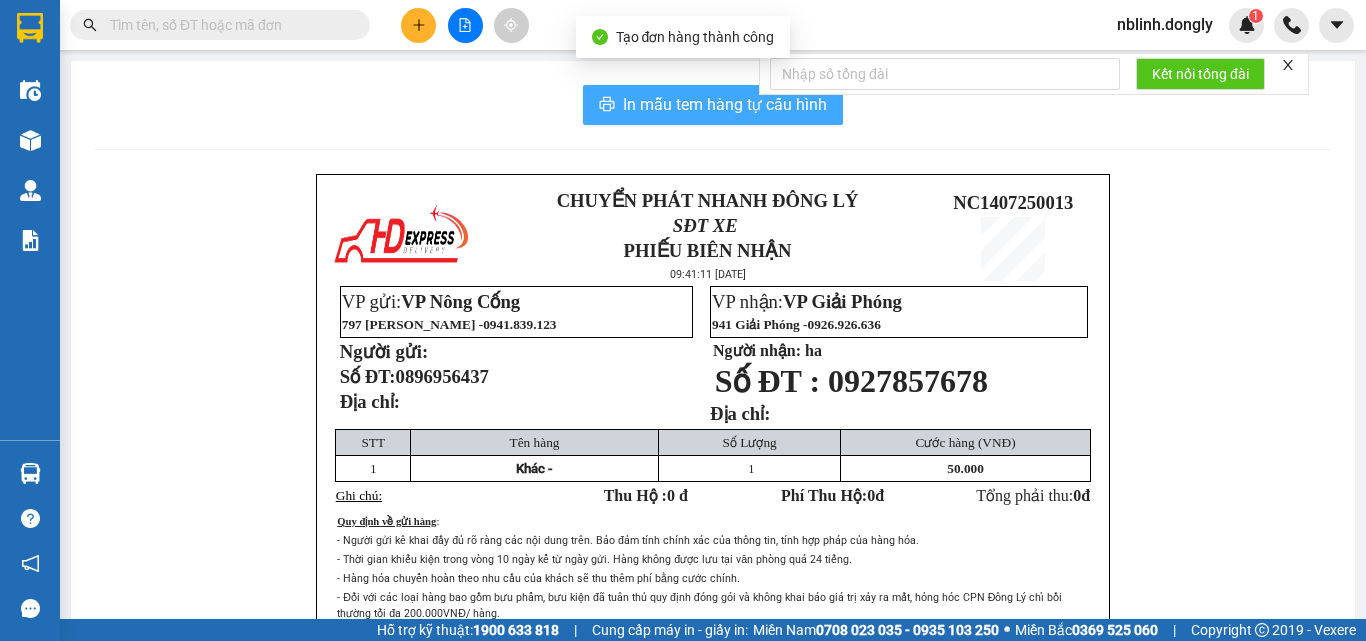 click on "In mẫu tem hàng tự cấu hình" at bounding box center [725, 104] 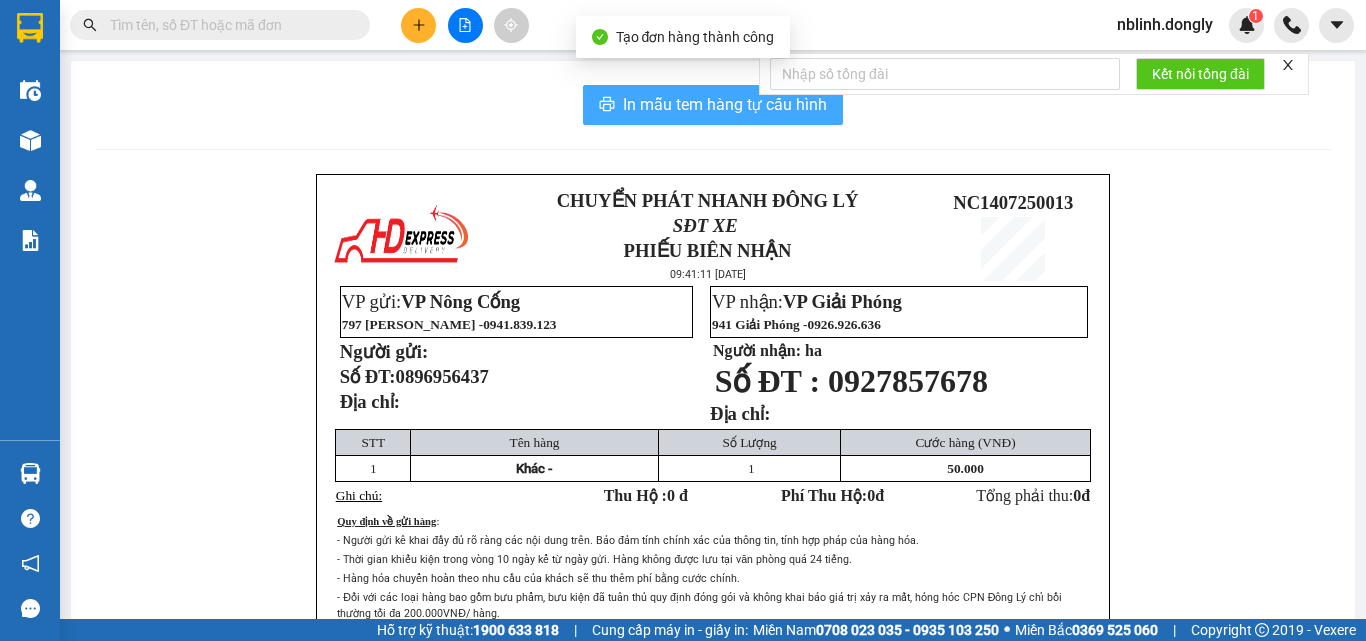 scroll, scrollTop: 0, scrollLeft: 0, axis: both 